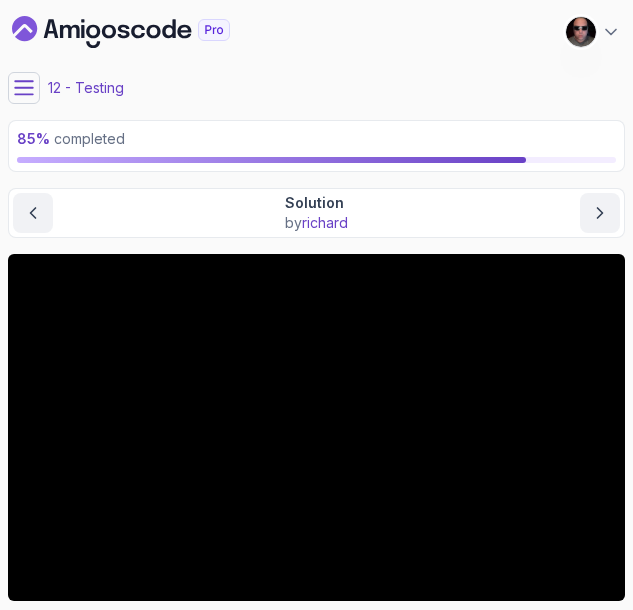 scroll, scrollTop: 0, scrollLeft: 0, axis: both 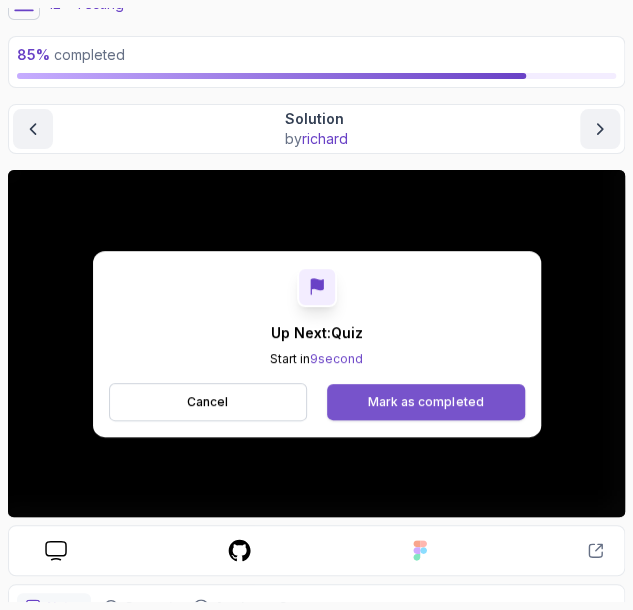 click on "Mark as completed" at bounding box center (425, 402) 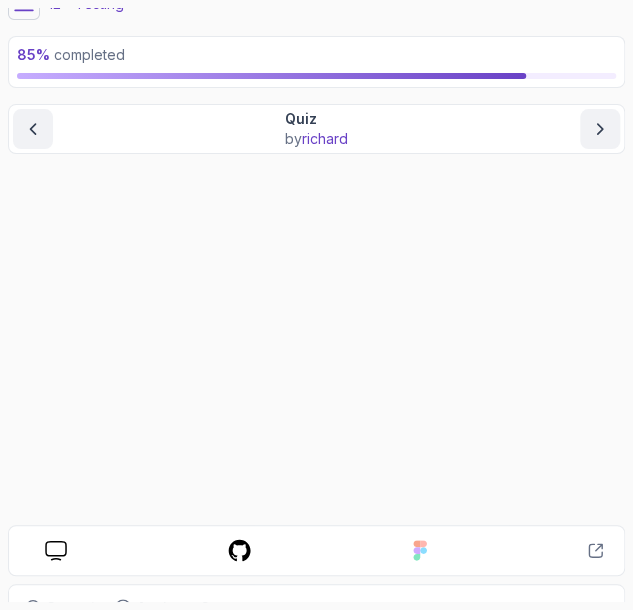 scroll, scrollTop: 59, scrollLeft: 0, axis: vertical 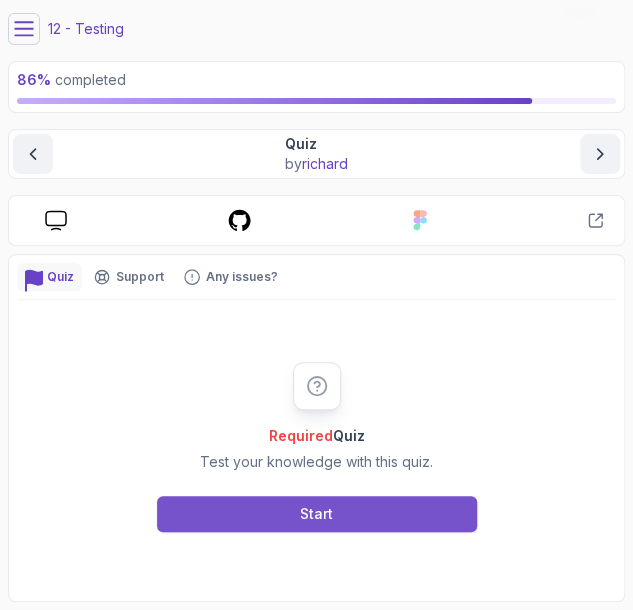 click on "Start" at bounding box center (317, 514) 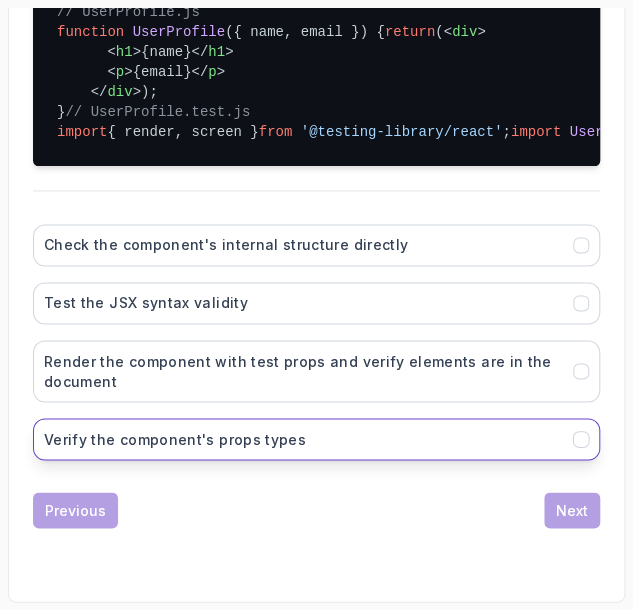 scroll, scrollTop: 779, scrollLeft: 0, axis: vertical 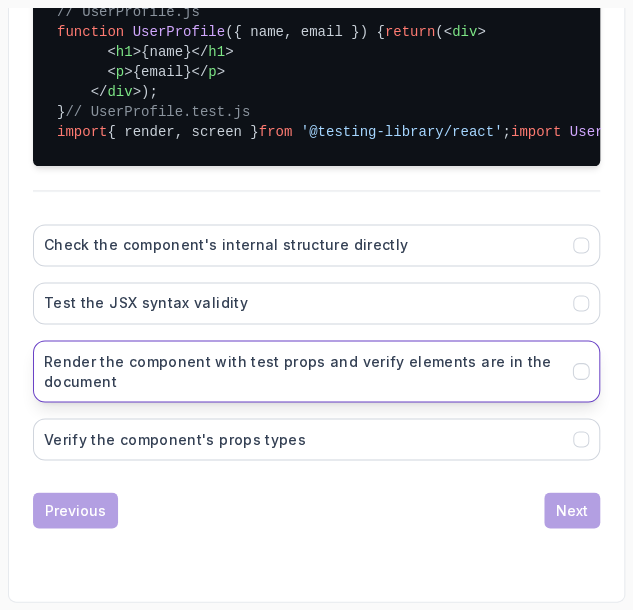 click 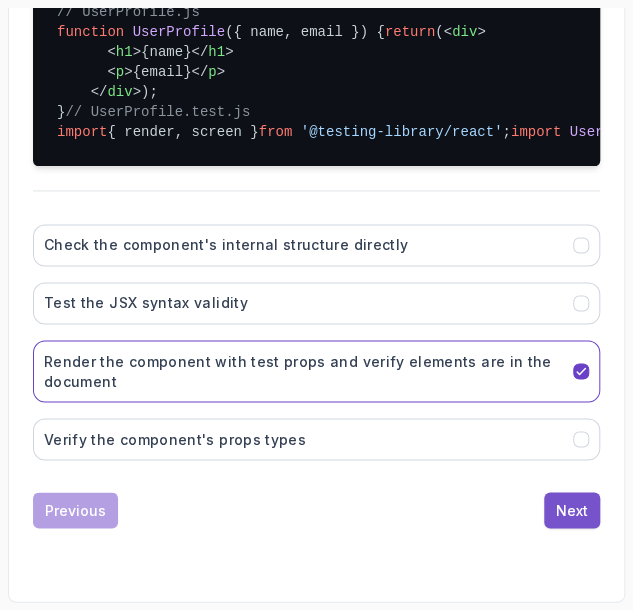 click on "Next" at bounding box center (572, 510) 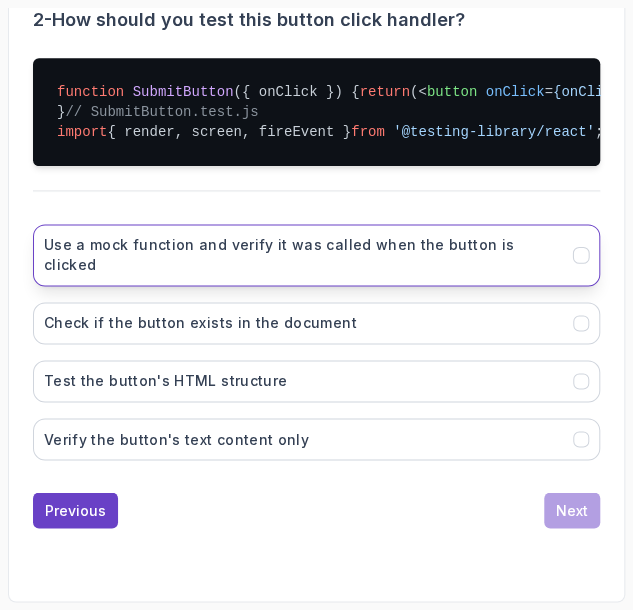 scroll, scrollTop: 720, scrollLeft: 0, axis: vertical 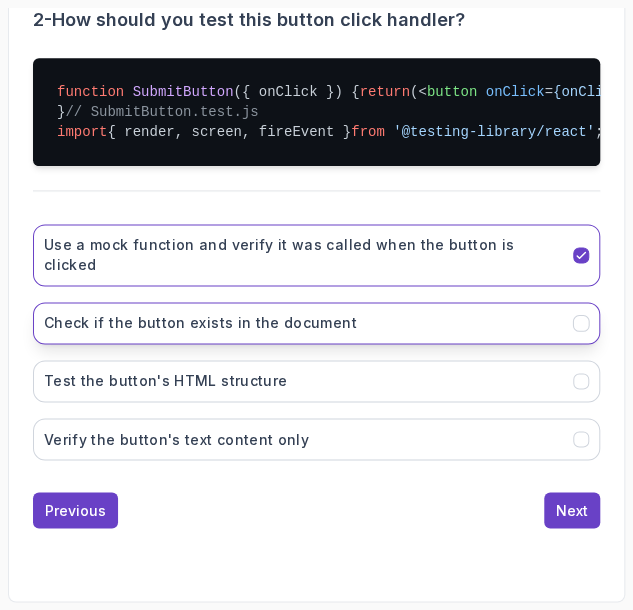 click on "Check if the button exists in the document" at bounding box center [316, 323] 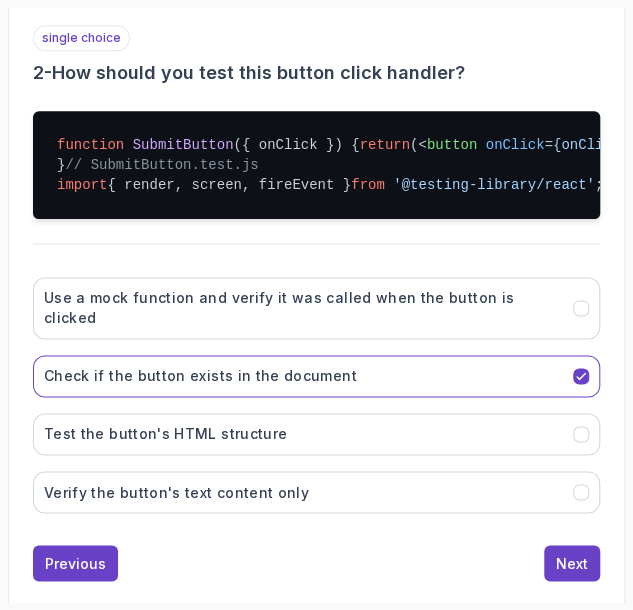 scroll, scrollTop: 734, scrollLeft: 0, axis: vertical 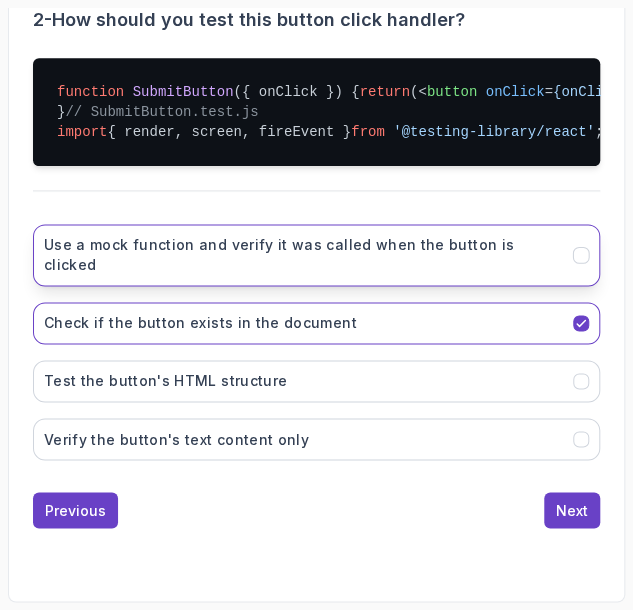 click on "Use a mock function and verify it was called when the button is clicked" at bounding box center (316, 255) 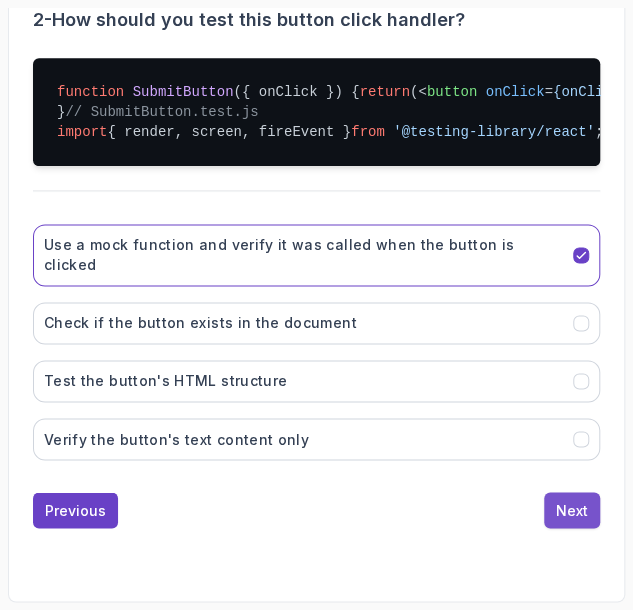 click on "Next" at bounding box center (572, 510) 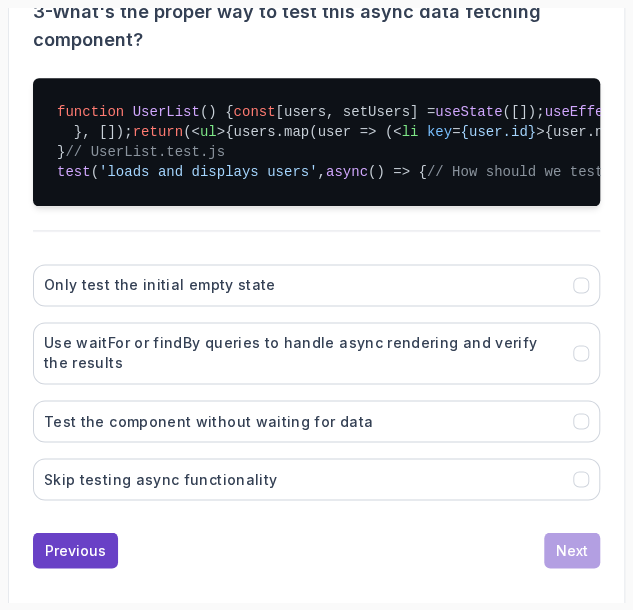 scroll, scrollTop: 817, scrollLeft: 0, axis: vertical 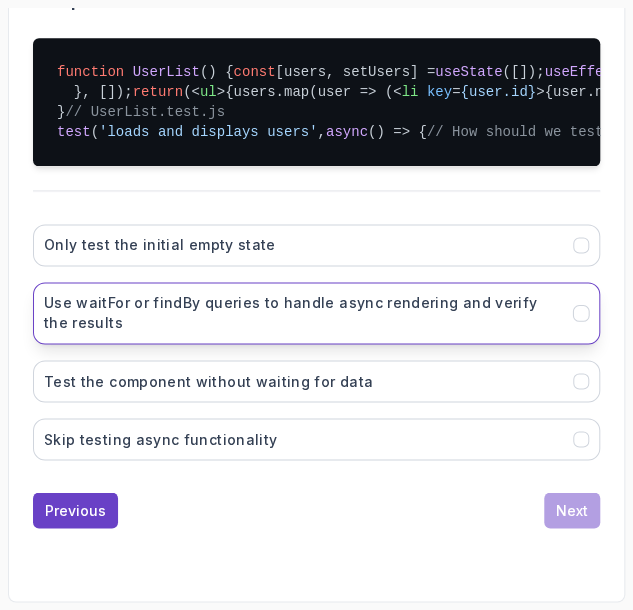 click on "Use waitFor or findBy queries to handle async rendering and verify the results" at bounding box center (302, 313) 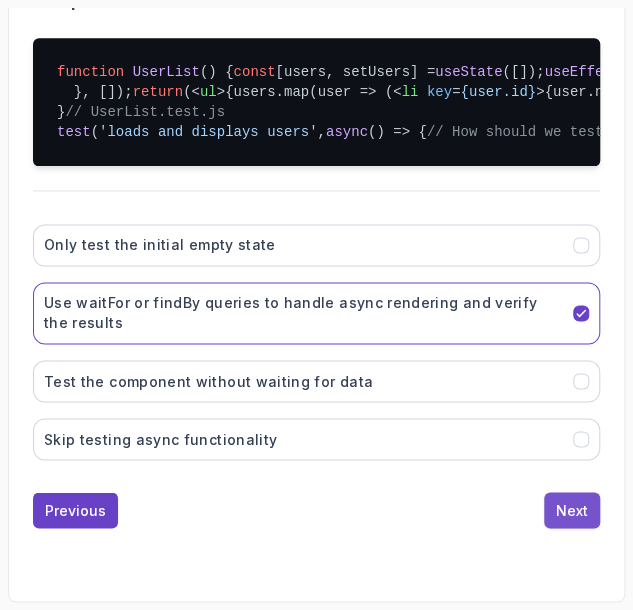 click on "Next" at bounding box center [572, 510] 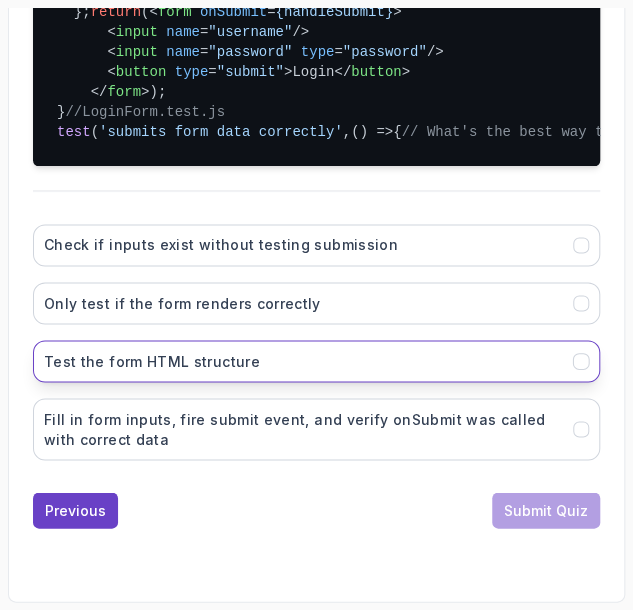 scroll, scrollTop: 813, scrollLeft: 0, axis: vertical 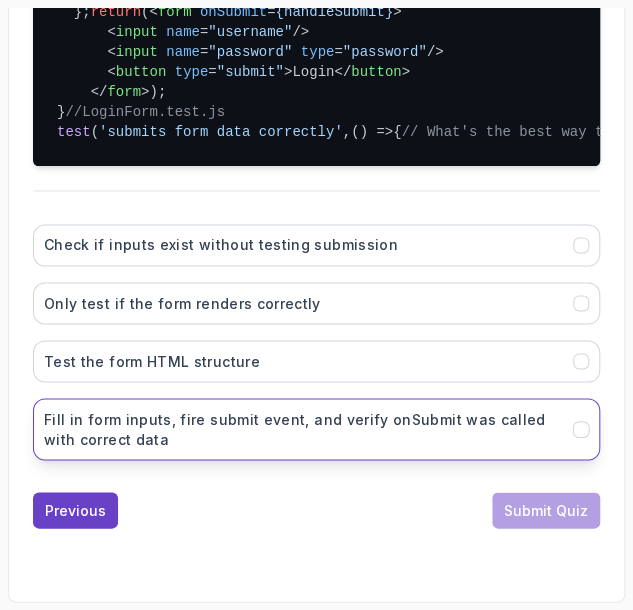 click on "Fill in form inputs, fire submit event, and verify onSubmit was called with correct data" at bounding box center [302, 429] 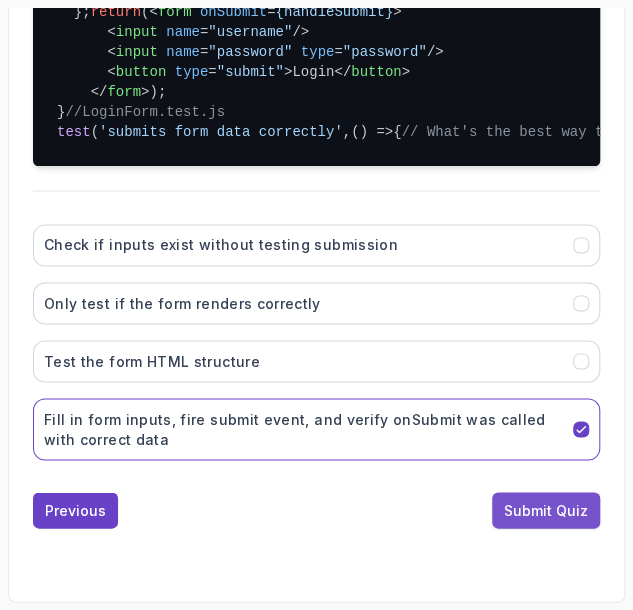 click on "Submit Quiz" at bounding box center [546, 510] 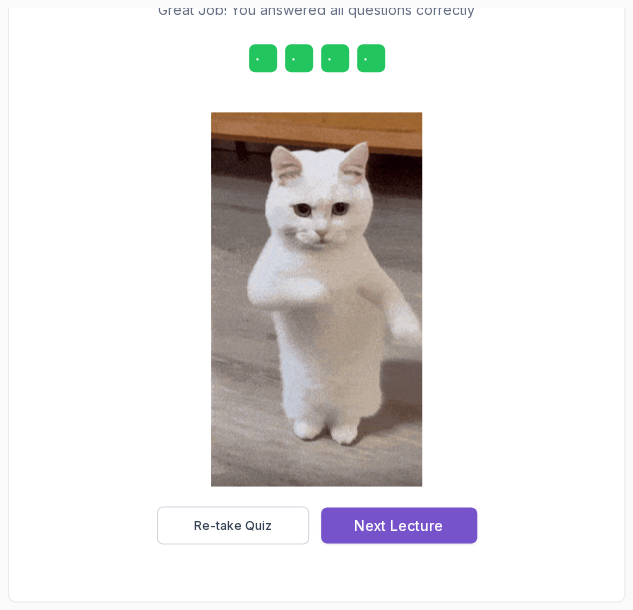 scroll, scrollTop: 496, scrollLeft: 0, axis: vertical 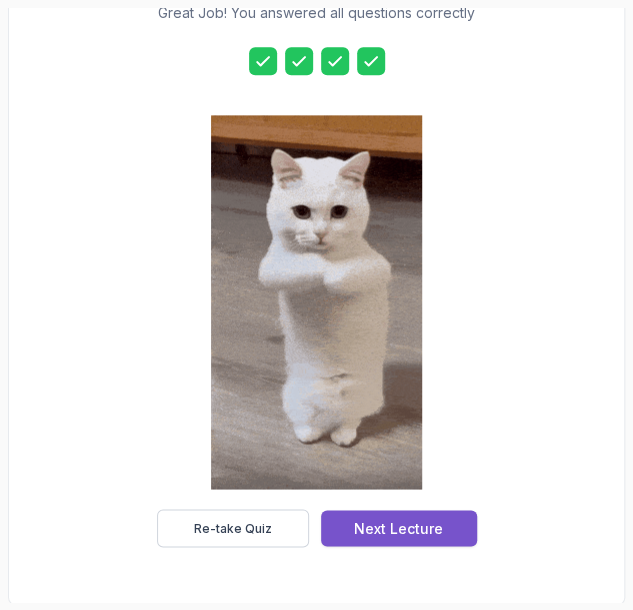 click on "Next Lecture" at bounding box center (399, 528) 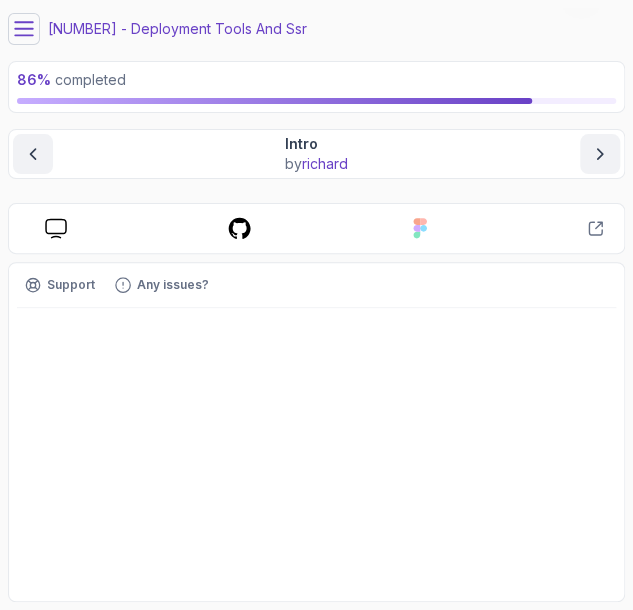 scroll, scrollTop: 59, scrollLeft: 0, axis: vertical 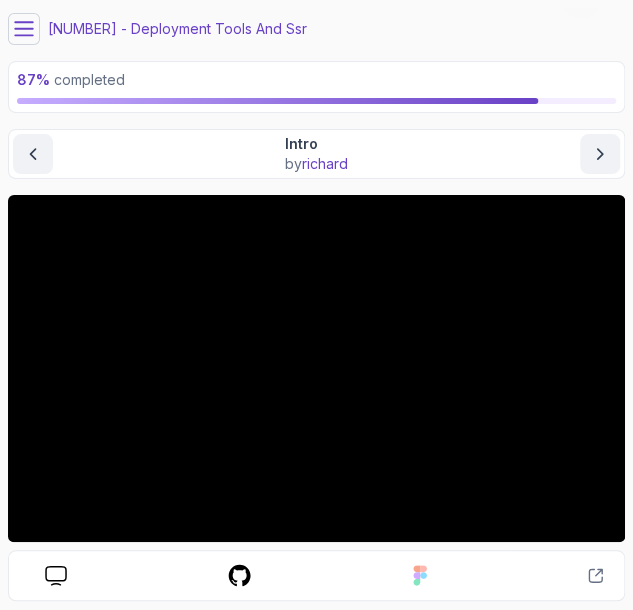 click 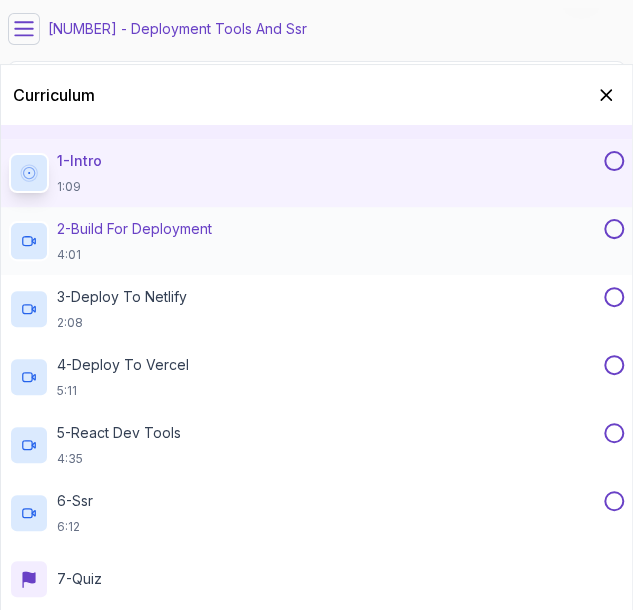 scroll, scrollTop: 654, scrollLeft: 0, axis: vertical 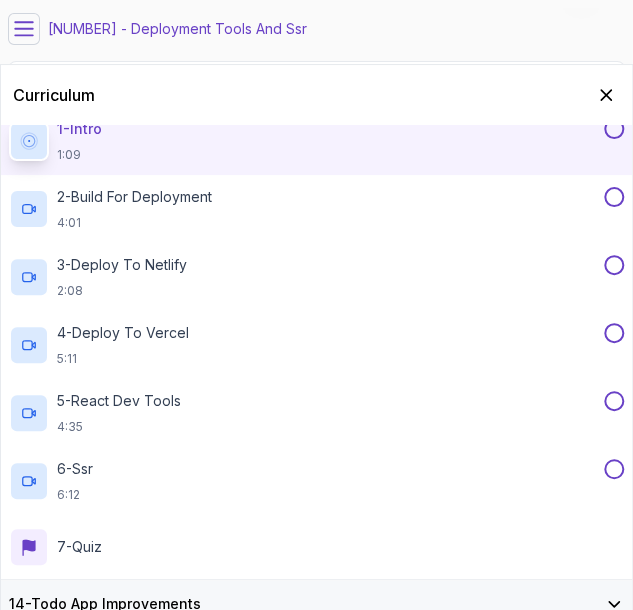 click on "14  -  Todo App Improvements" at bounding box center (316, 604) 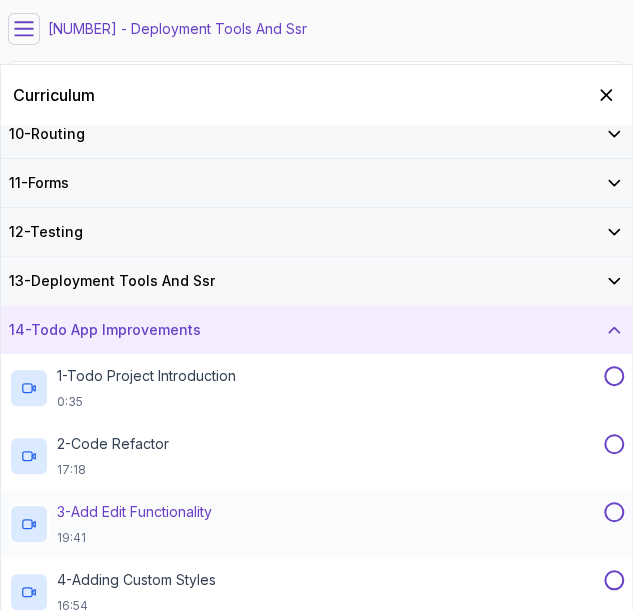 scroll, scrollTop: 590, scrollLeft: 0, axis: vertical 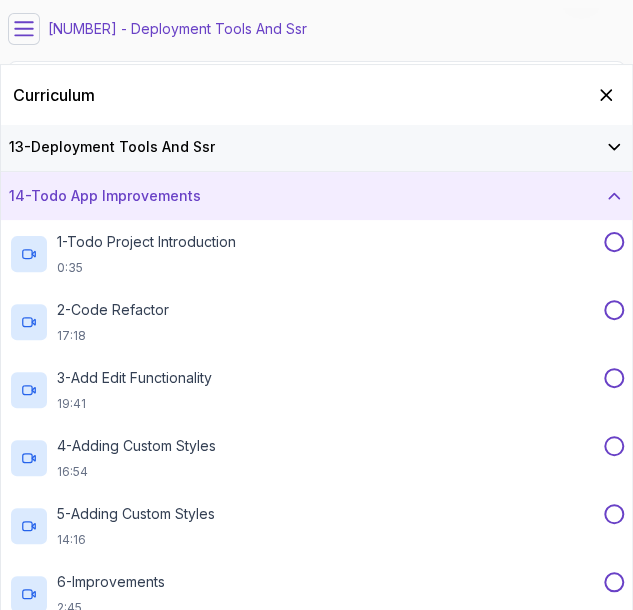 click on "14  -  Todo App Improvements" at bounding box center [316, 196] 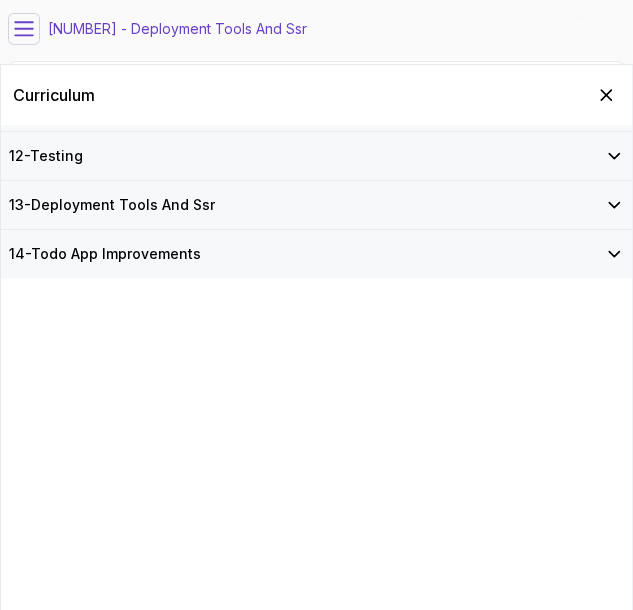 scroll, scrollTop: 182, scrollLeft: 0, axis: vertical 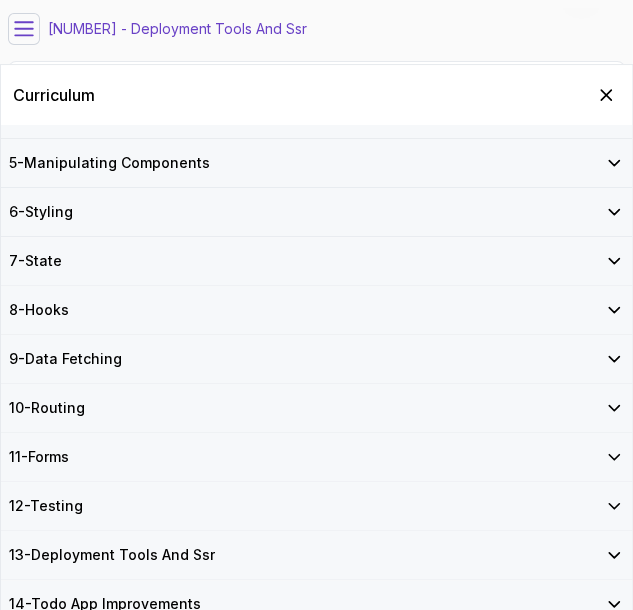 click on "13  -  Deployment Tools And Ssr" at bounding box center (316, 555) 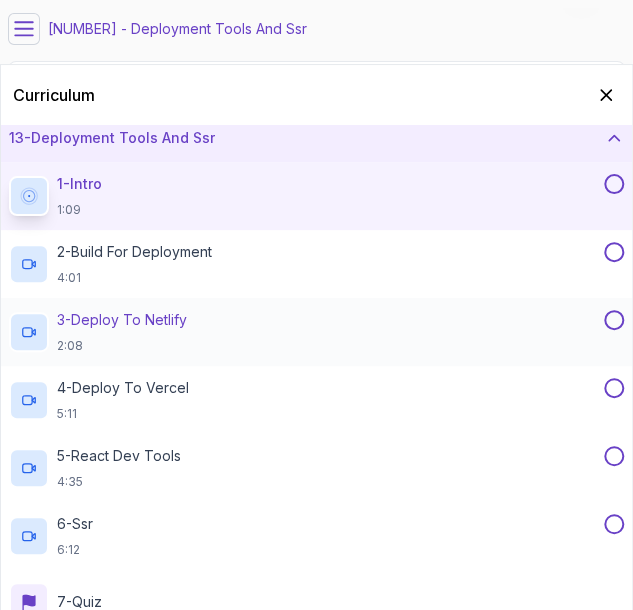 scroll, scrollTop: 599, scrollLeft: 0, axis: vertical 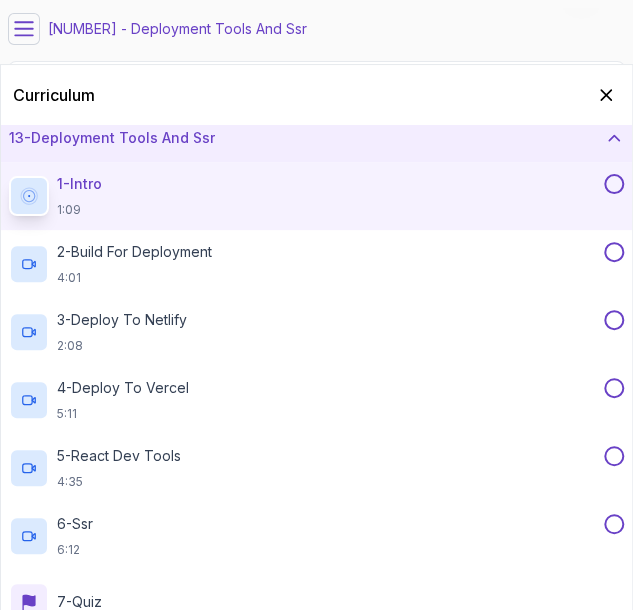 click on "[NUMBER]  -  Intro [TIME]" at bounding box center [304, 196] 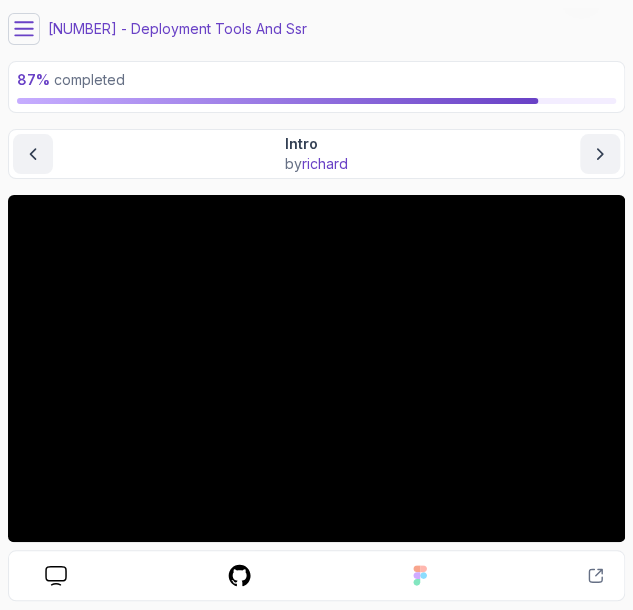 scroll, scrollTop: 62, scrollLeft: 0, axis: vertical 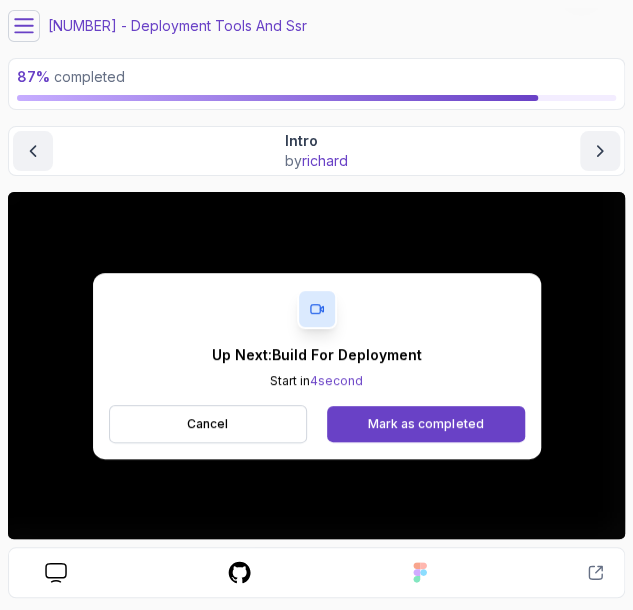 click on "Slides Repo Designs Design not available Share" at bounding box center (316, 572) 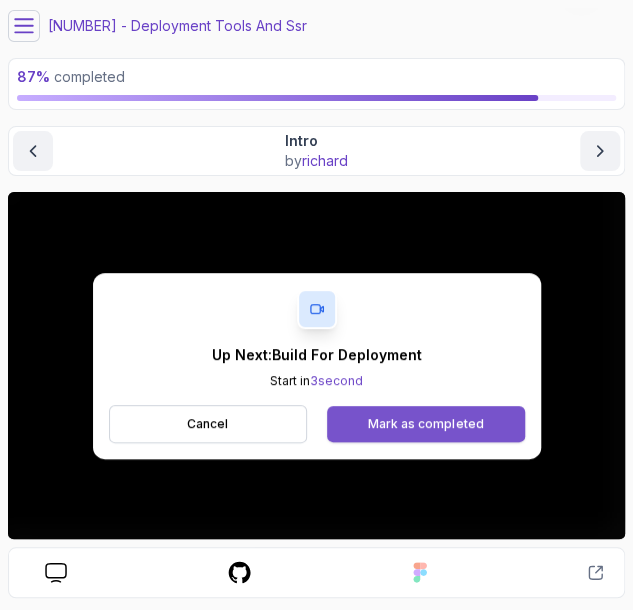 click on "Mark as completed" at bounding box center [425, 424] 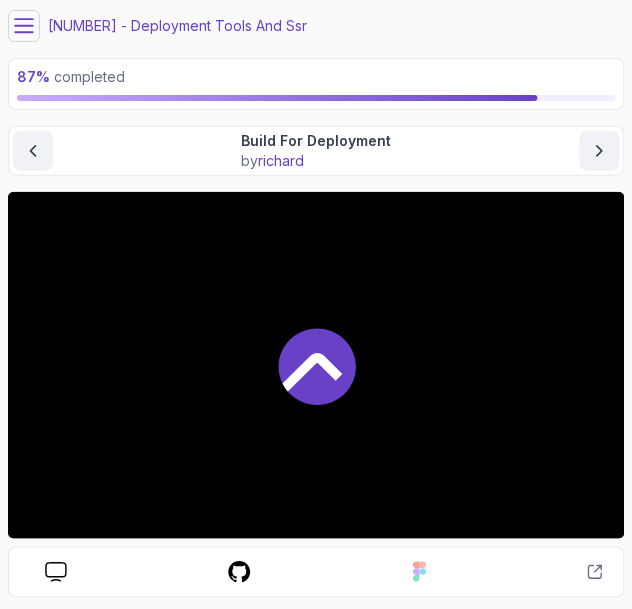scroll, scrollTop: 64, scrollLeft: 0, axis: vertical 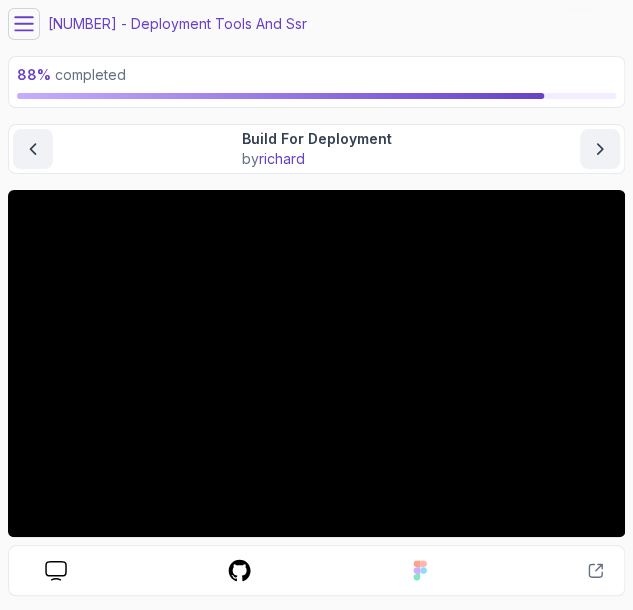 click on "Slides Repo Designs Design not available Share" at bounding box center [316, 570] 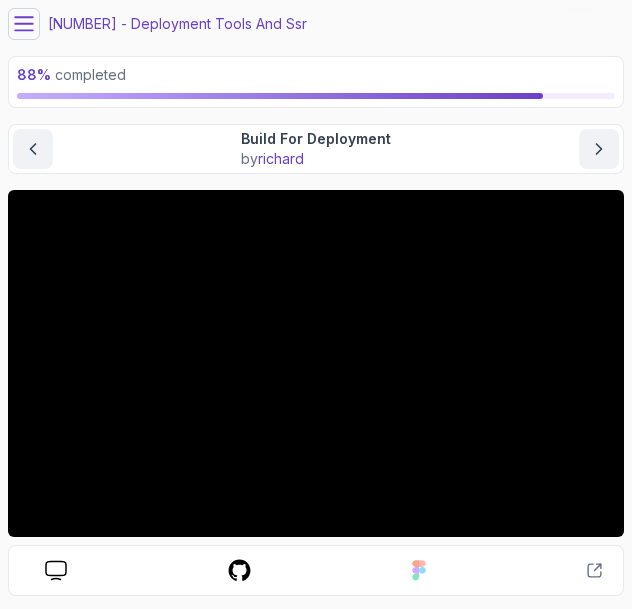 click on "Slides Repo Designs Design not available Share Notes Support Any issues? Slides Repo Designs Design not available Share" at bounding box center (316, 444) 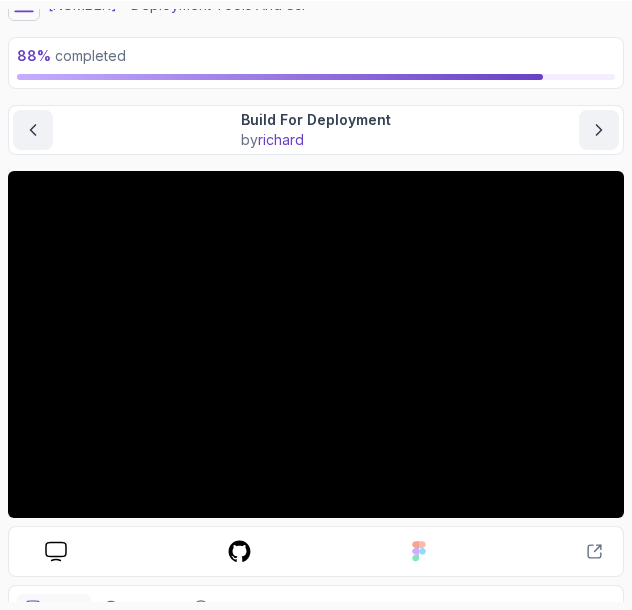 scroll, scrollTop: 0, scrollLeft: 0, axis: both 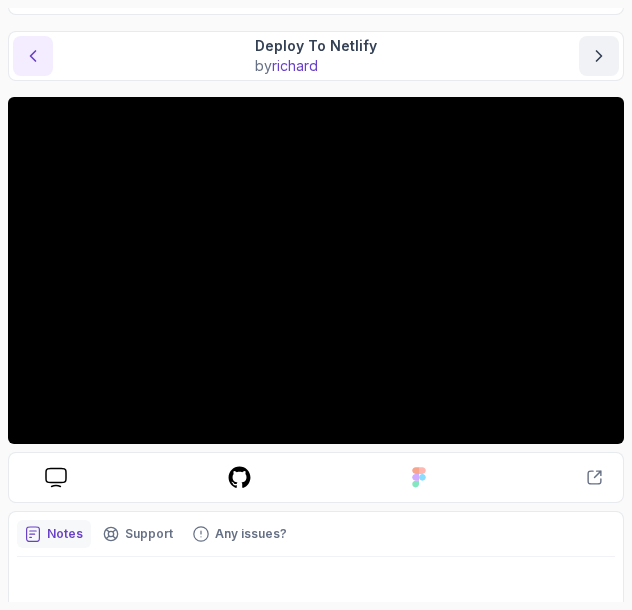 click 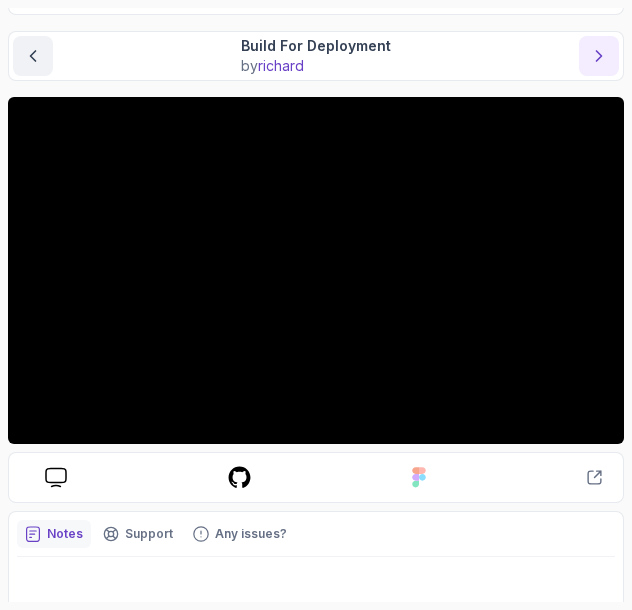 click 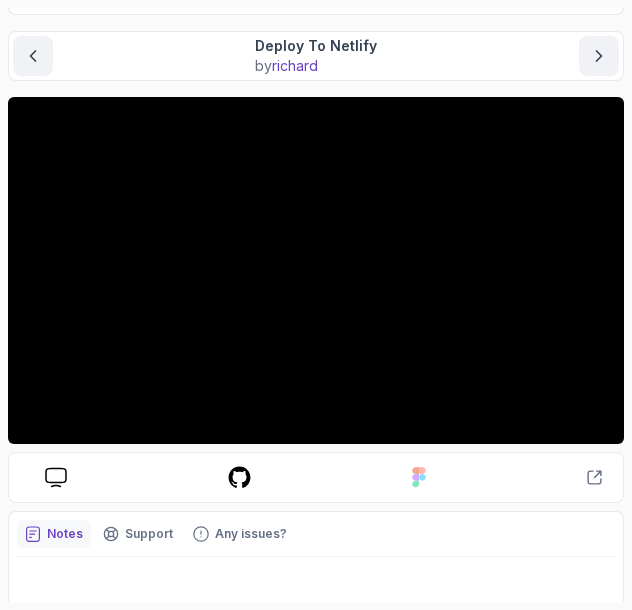 scroll, scrollTop: 20, scrollLeft: 0, axis: vertical 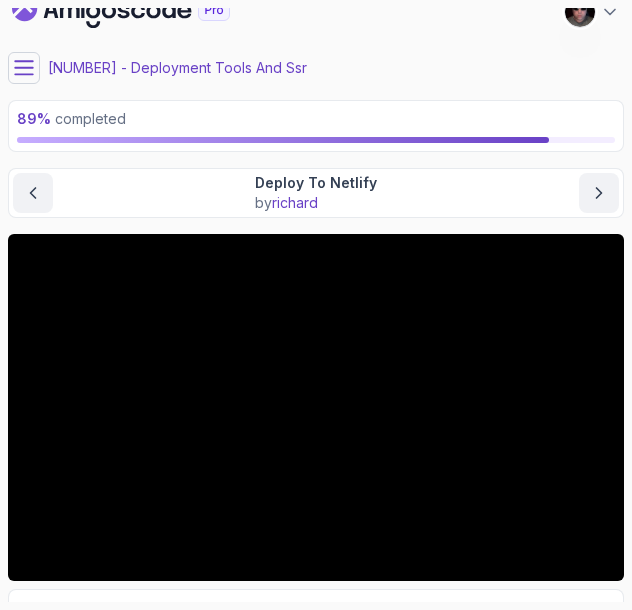 click 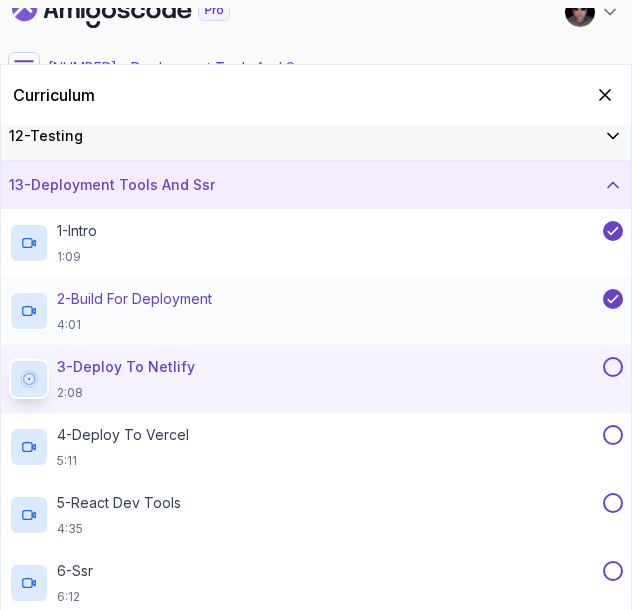 scroll, scrollTop: 654, scrollLeft: 0, axis: vertical 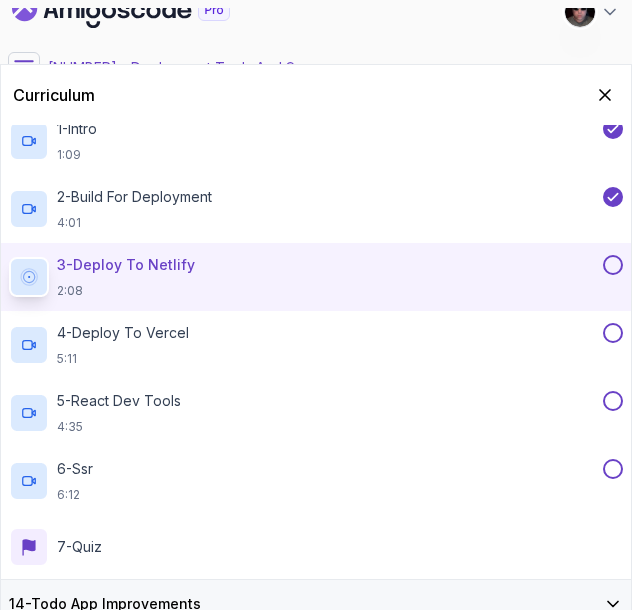click on "[NUMBER]  -  Deploy To Netlify [TIME]" at bounding box center (304, 277) 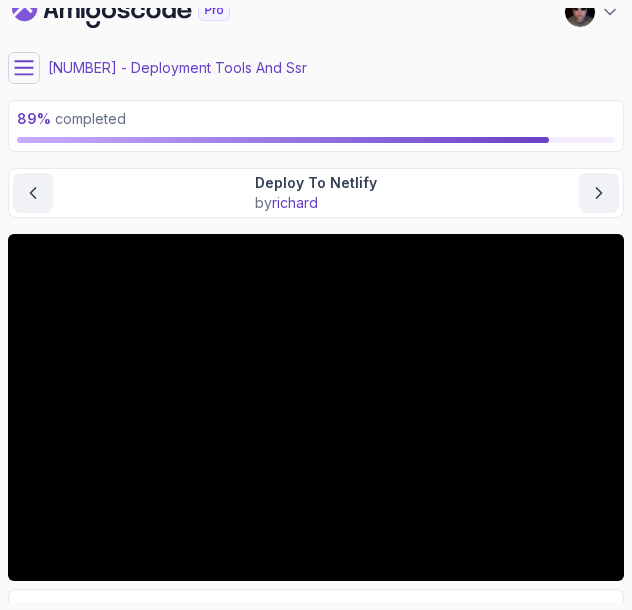 scroll, scrollTop: 120, scrollLeft: 0, axis: vertical 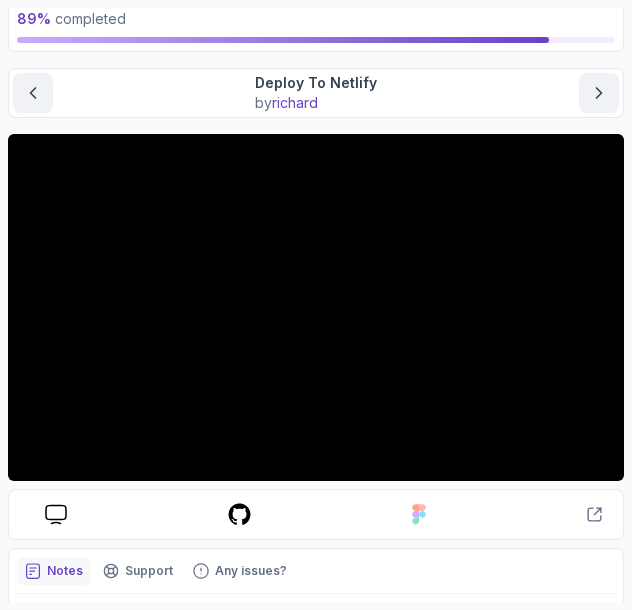 click on "Slides Repo Designs Design not available Share" at bounding box center (316, 514) 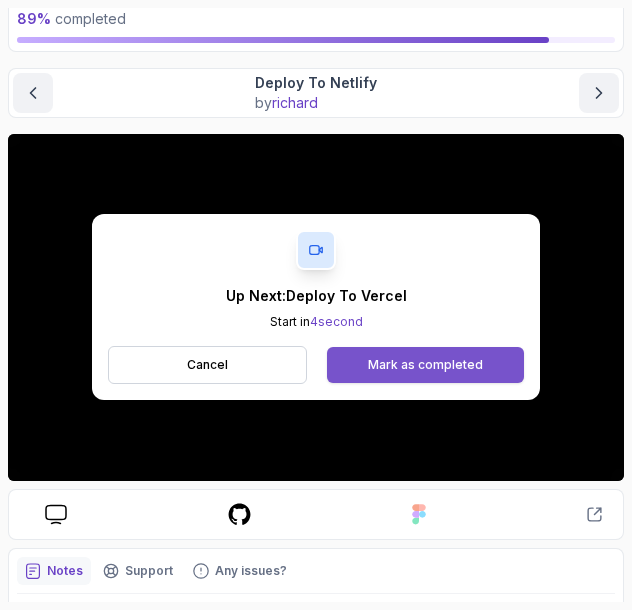 click on "Mark as completed" at bounding box center (425, 365) 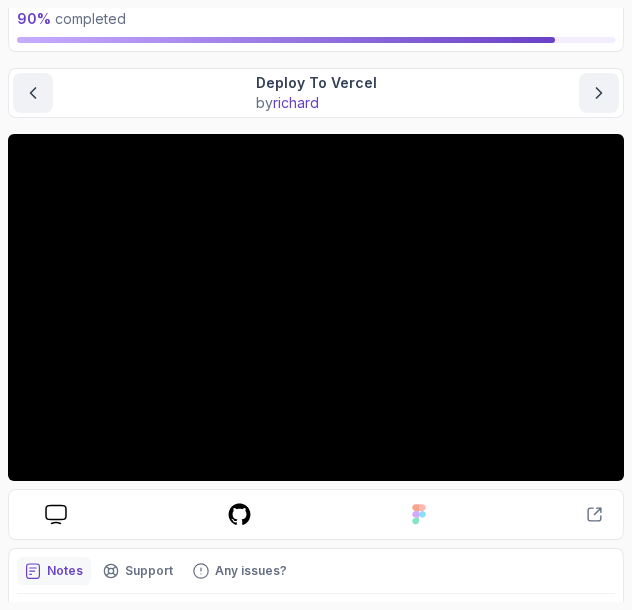 scroll, scrollTop: 122, scrollLeft: 0, axis: vertical 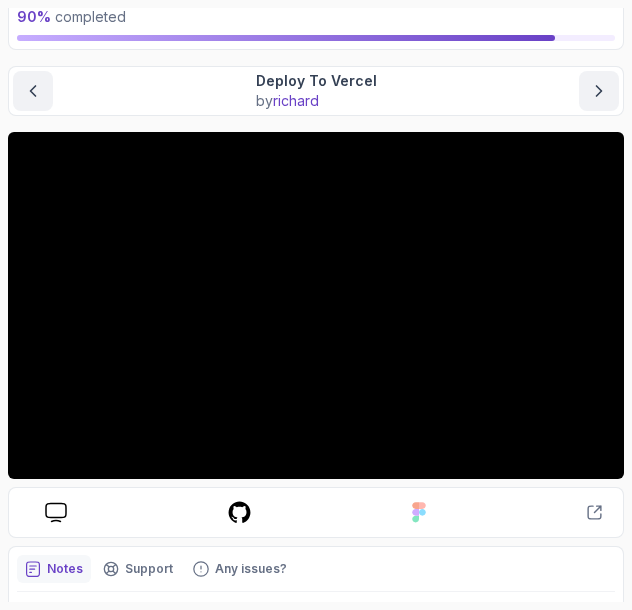 click on "Slides Repo Designs Design not available Share" at bounding box center [316, 512] 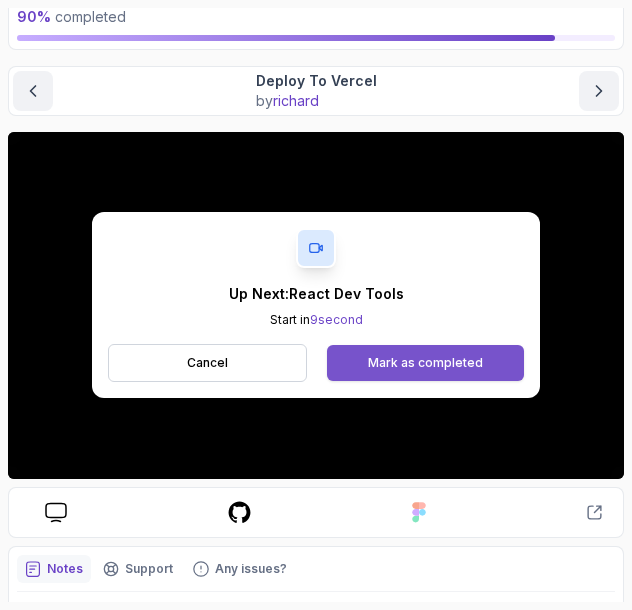 click on "Mark as completed" at bounding box center (425, 363) 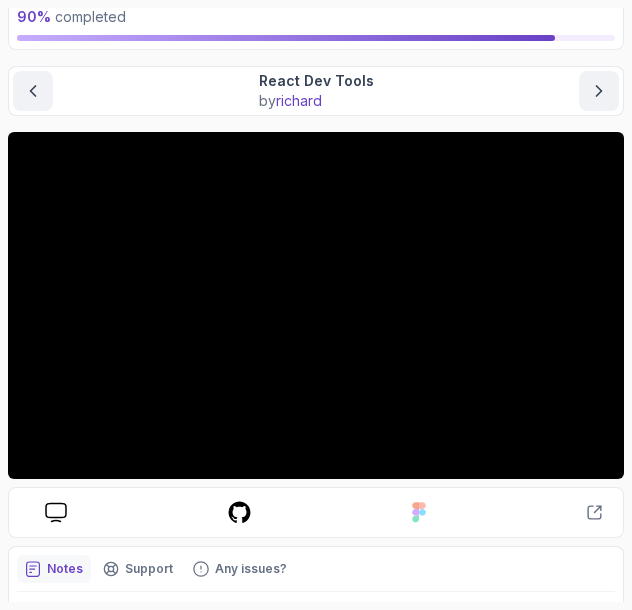 scroll, scrollTop: 2, scrollLeft: 0, axis: vertical 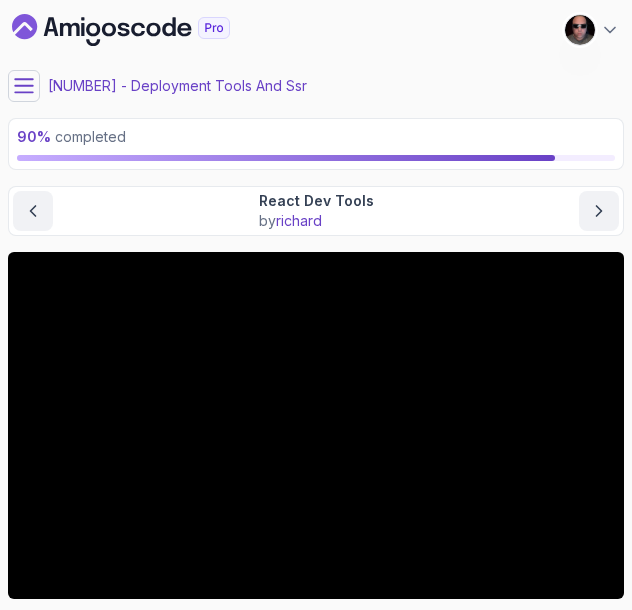 click 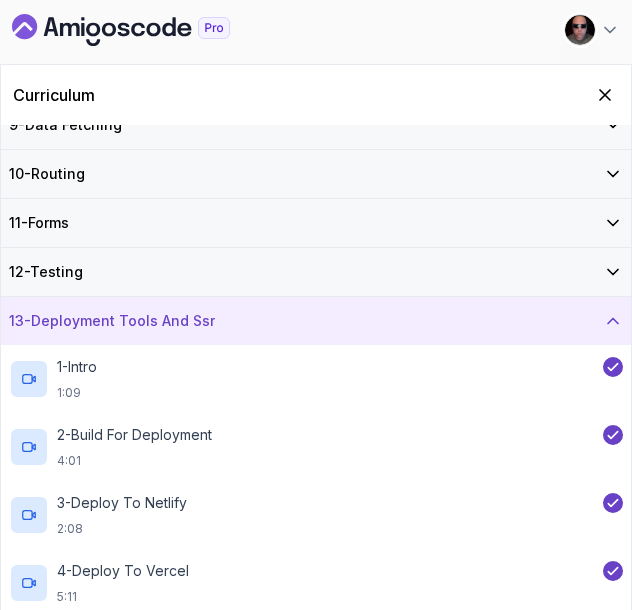 scroll, scrollTop: 0, scrollLeft: 0, axis: both 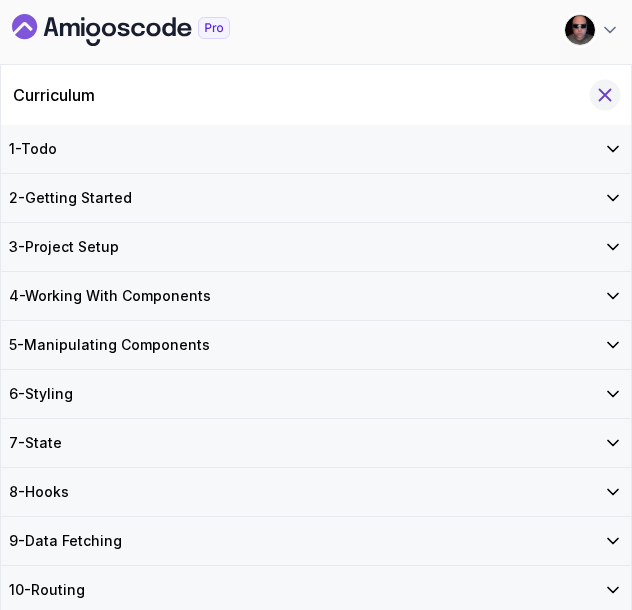 click 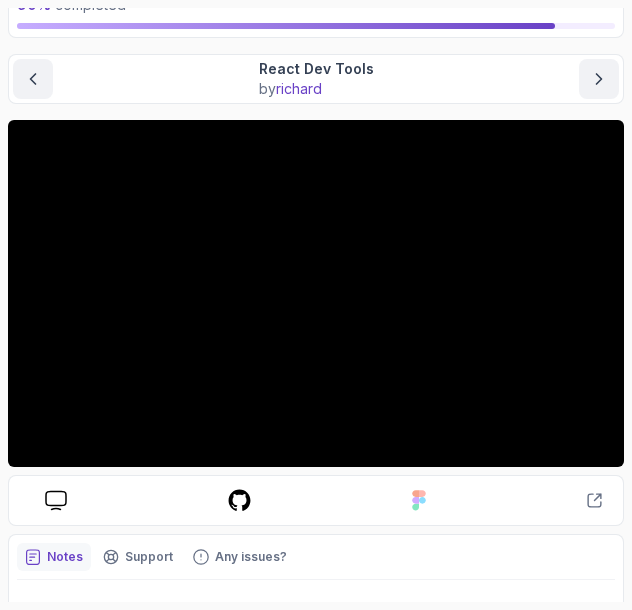 scroll, scrollTop: 137, scrollLeft: 0, axis: vertical 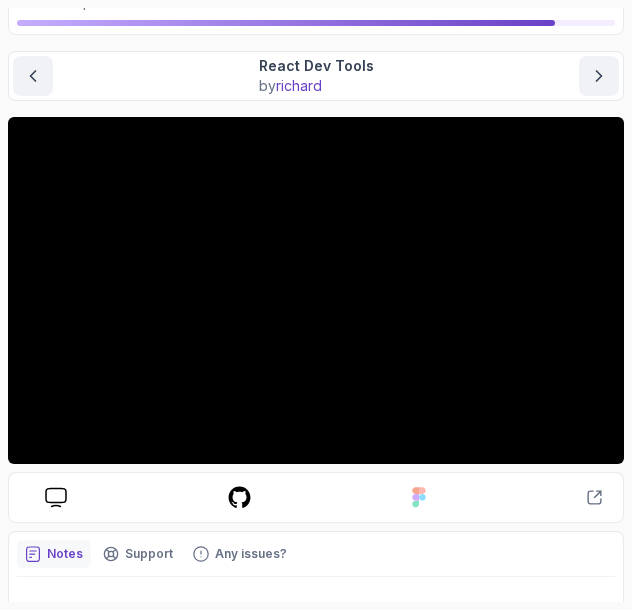 click on "Notes Support Any issues?" at bounding box center [316, 554] 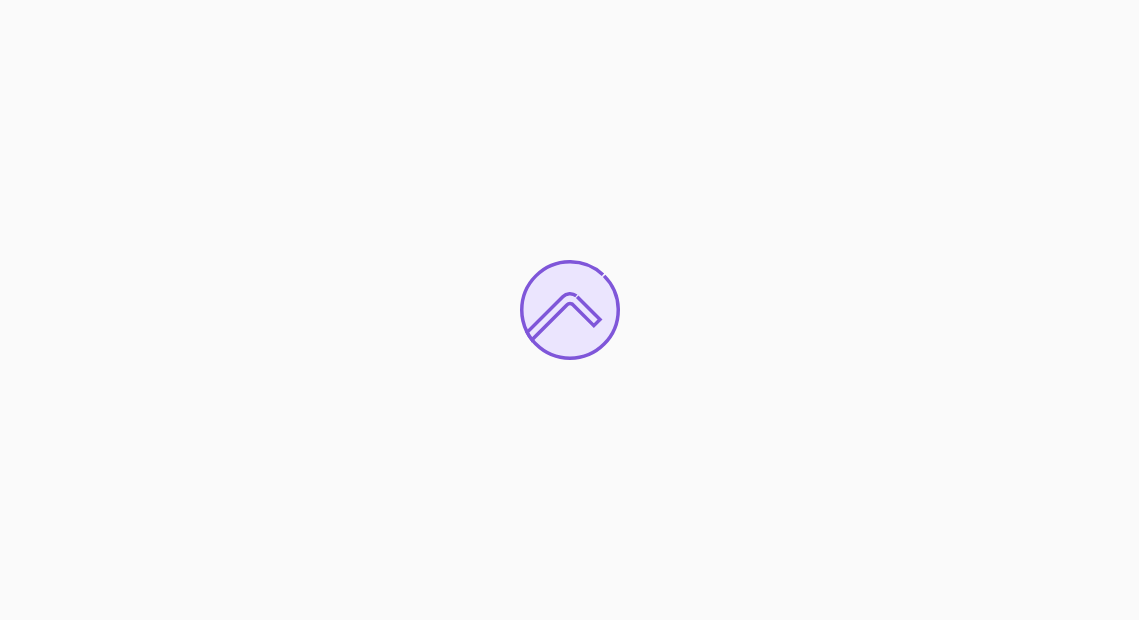 scroll, scrollTop: 0, scrollLeft: 0, axis: both 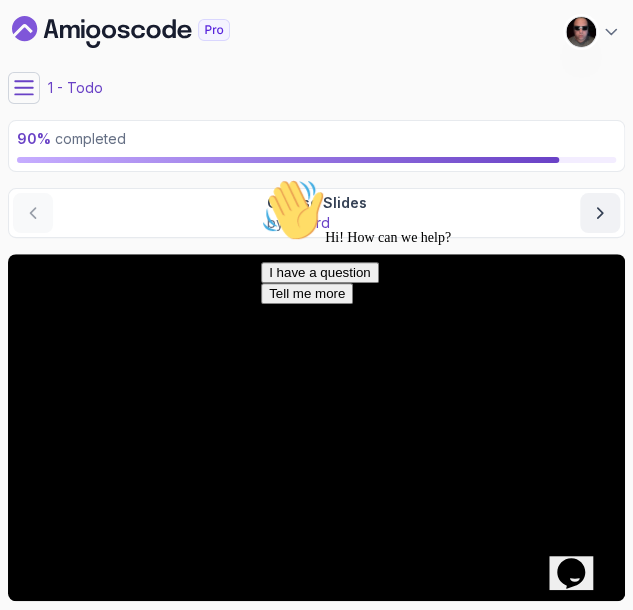 click 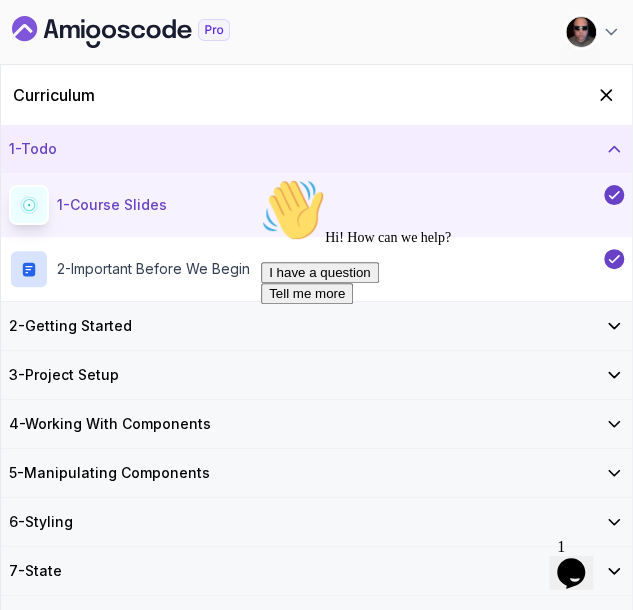 scroll, scrollTop: 309, scrollLeft: 0, axis: vertical 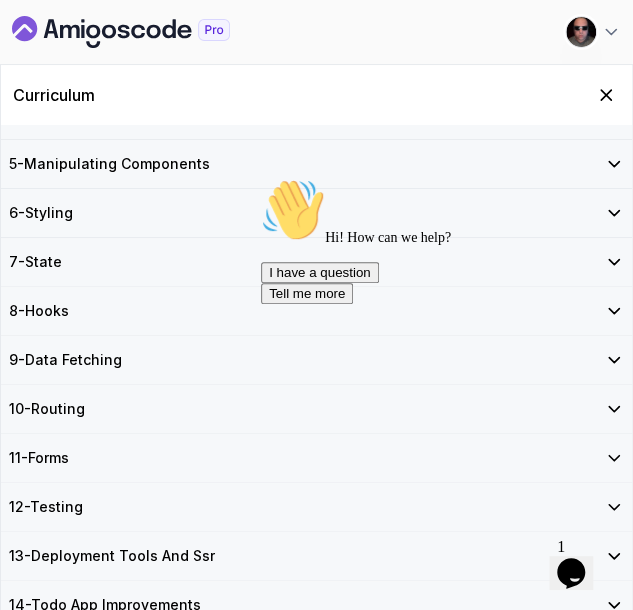 click on "11  -  Forms" at bounding box center [316, 458] 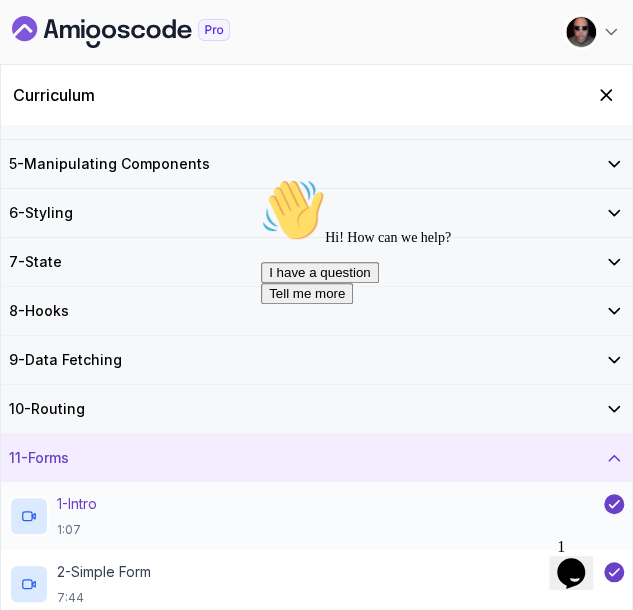 scroll, scrollTop: 306, scrollLeft: 0, axis: vertical 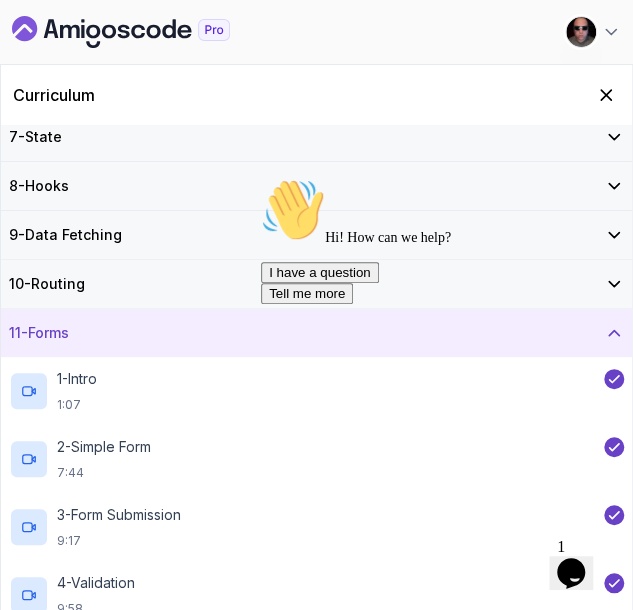 click on "11  -  Forms" at bounding box center (316, 333) 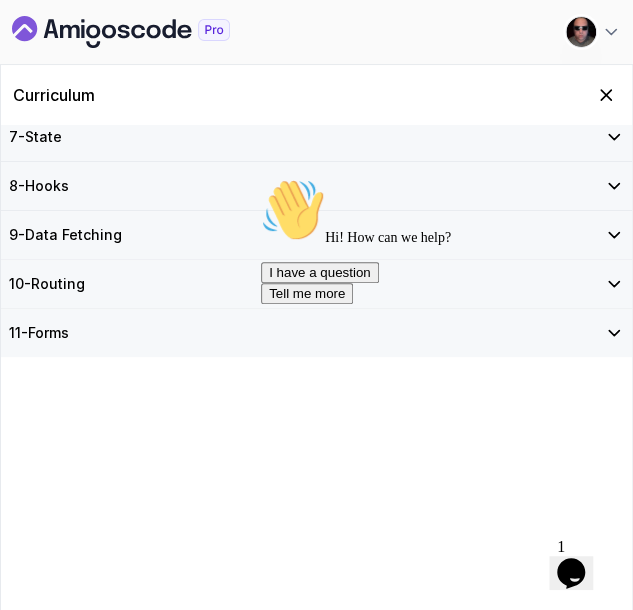 scroll, scrollTop: 181, scrollLeft: 0, axis: vertical 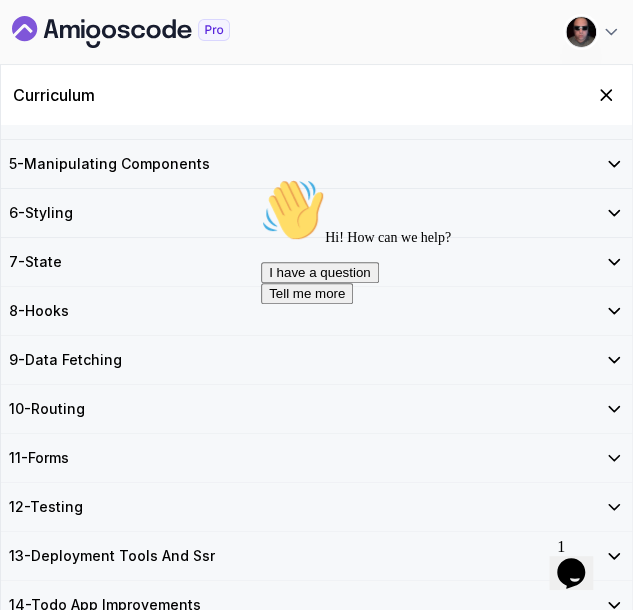 click on "13  -  Deployment Tools And Ssr" at bounding box center (112, 556) 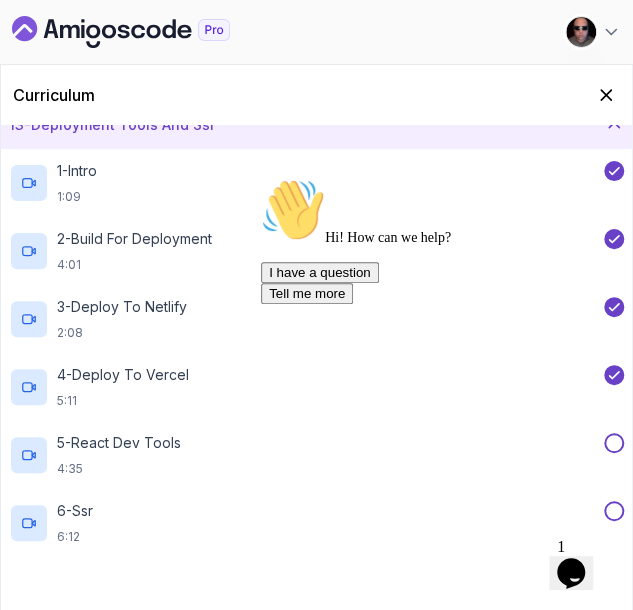 scroll, scrollTop: 653, scrollLeft: 0, axis: vertical 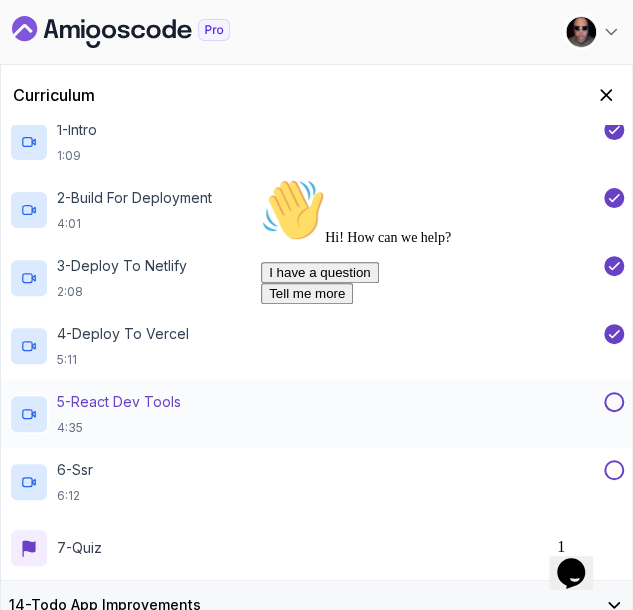 click on "4:35" at bounding box center (119, 428) 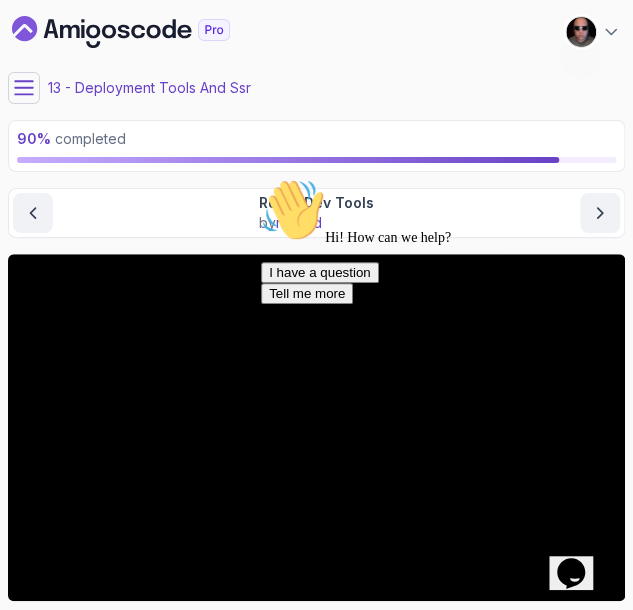 click at bounding box center [261, 178] 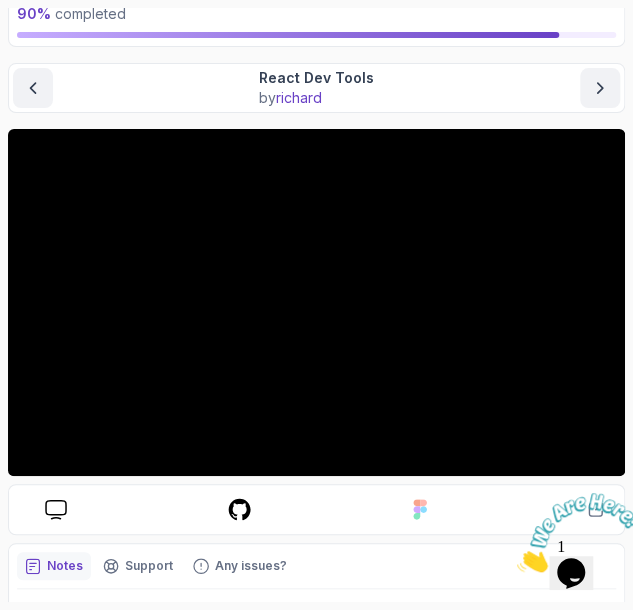 scroll, scrollTop: 217, scrollLeft: 0, axis: vertical 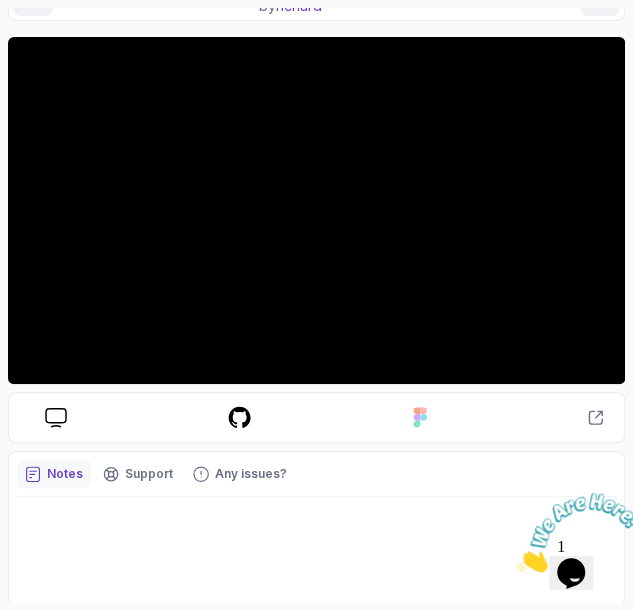 click at bounding box center (316, 546) 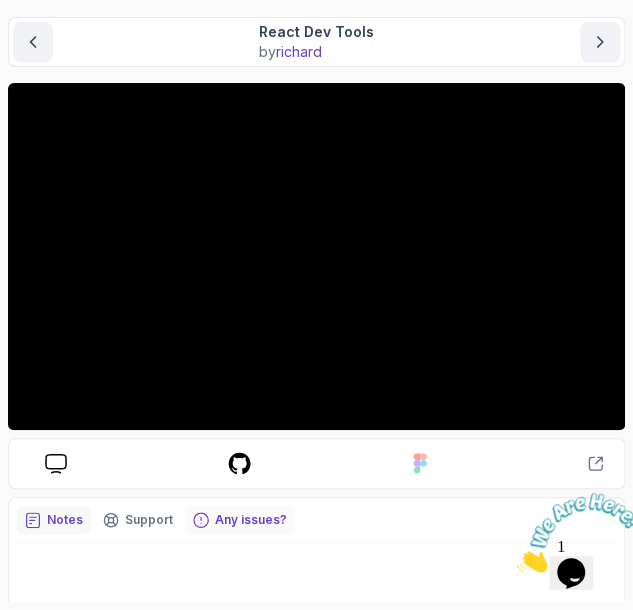 scroll, scrollTop: 168, scrollLeft: 0, axis: vertical 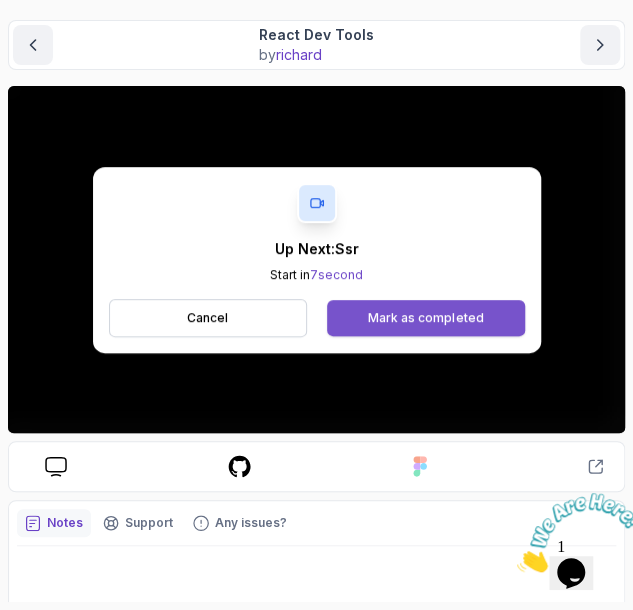 click on "Mark as completed" at bounding box center [425, 318] 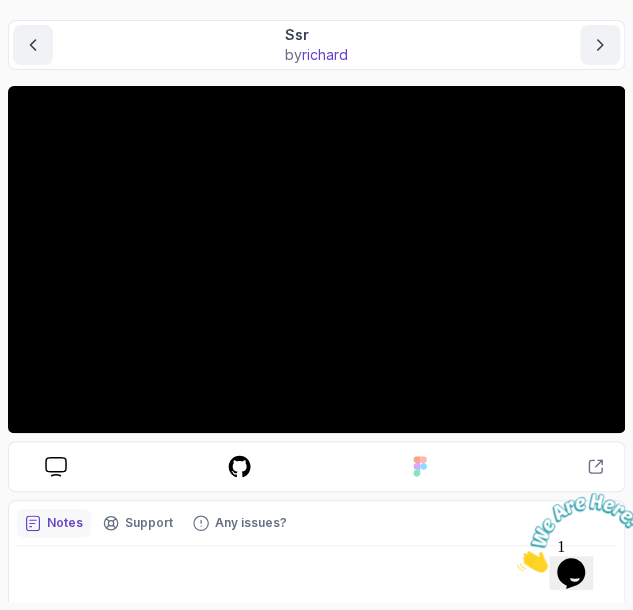 scroll, scrollTop: 171, scrollLeft: 0, axis: vertical 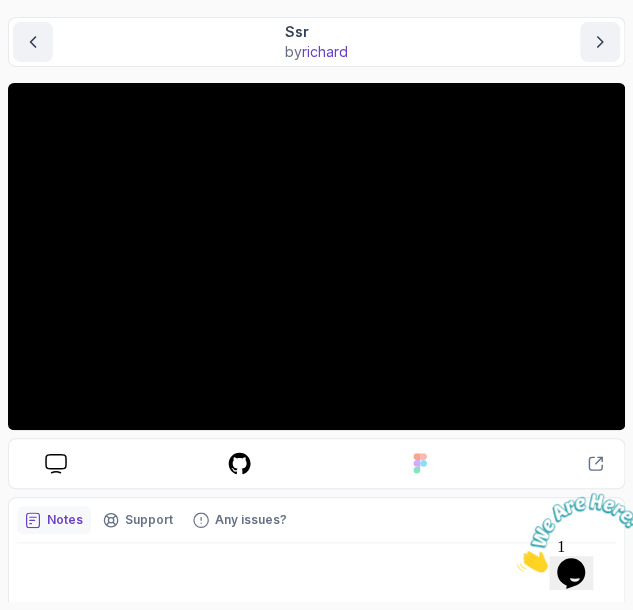 click on "Slides Repo Designs Design not available Share Notes Support Any issues? Slides Repo Designs Design not available Share" at bounding box center (316, 337) 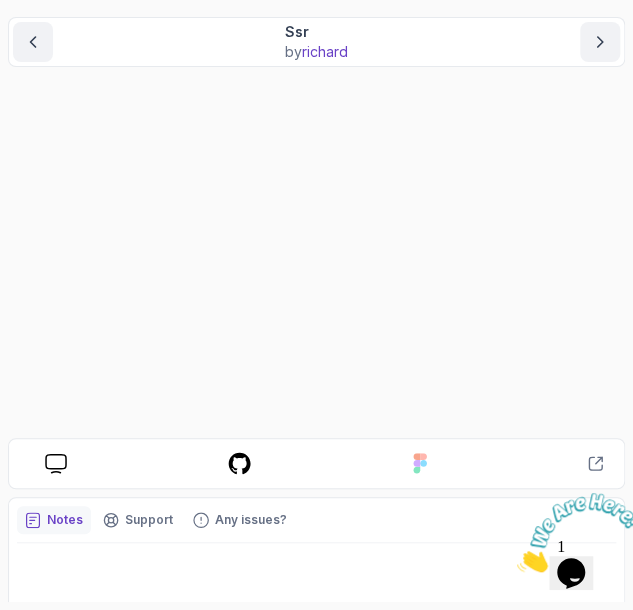 scroll, scrollTop: 58, scrollLeft: 0, axis: vertical 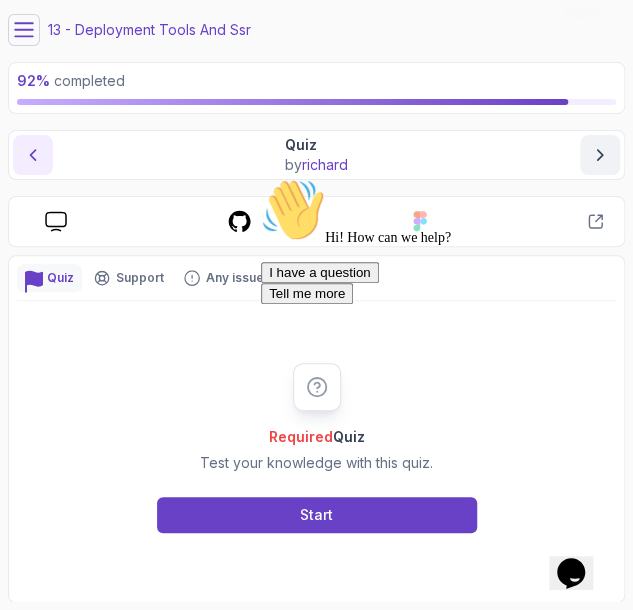 click 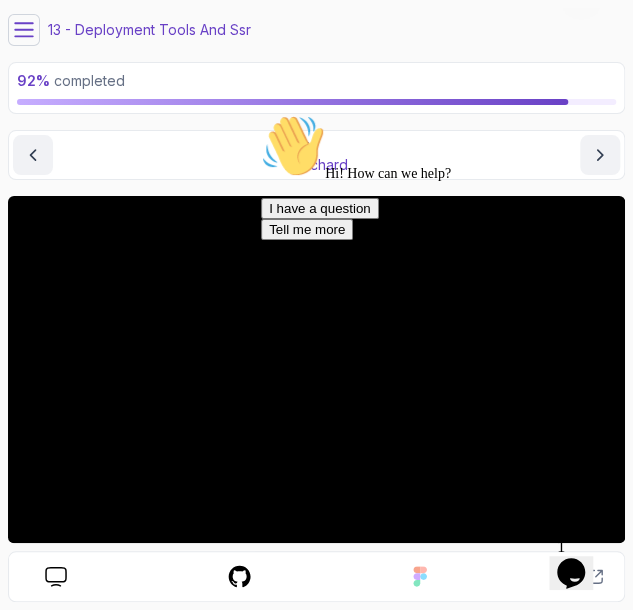 click at bounding box center (261, 114) 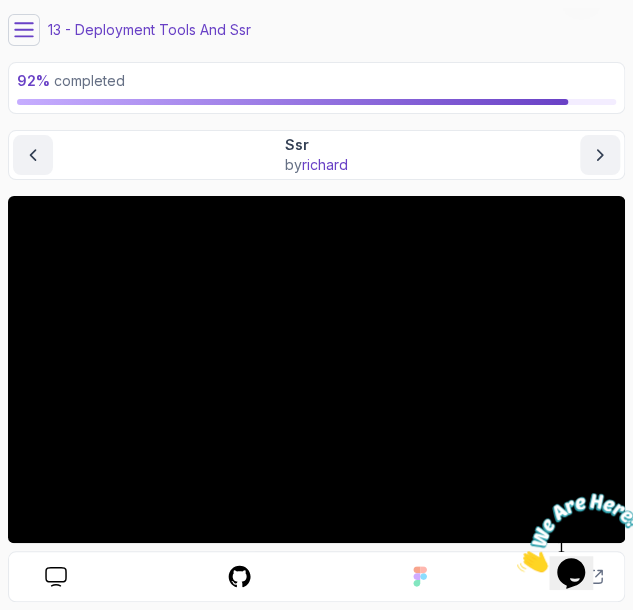 click on "Slides Repo Designs Design not available Share Notes Support Any issues? Slides Repo Designs Design not available Share" at bounding box center [316, 450] 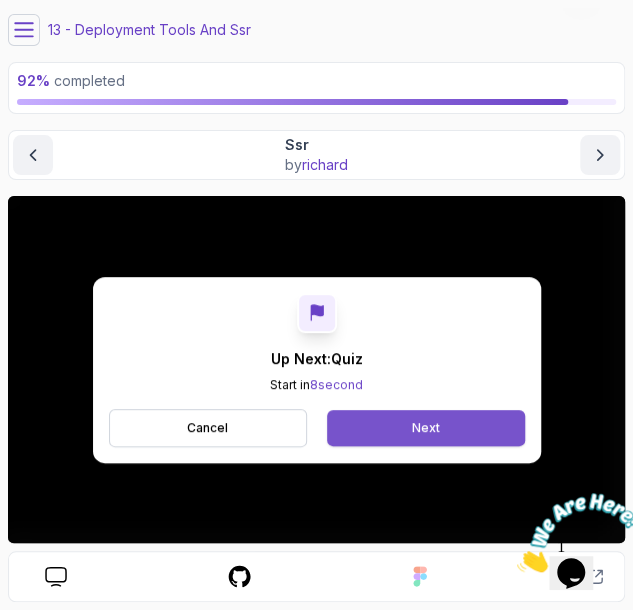 click on "Next" at bounding box center (426, 428) 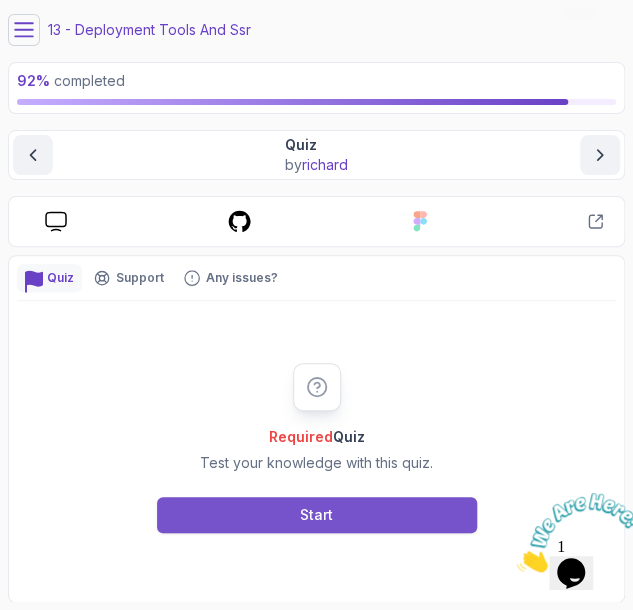 click on "Start" at bounding box center [317, 515] 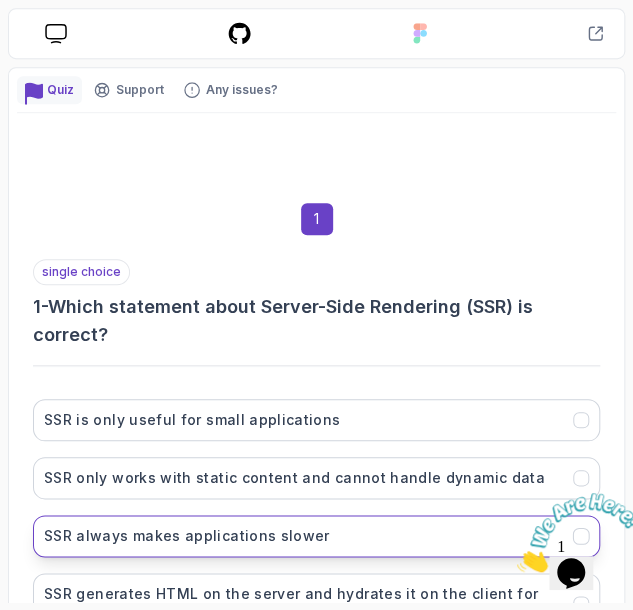 scroll, scrollTop: 358, scrollLeft: 0, axis: vertical 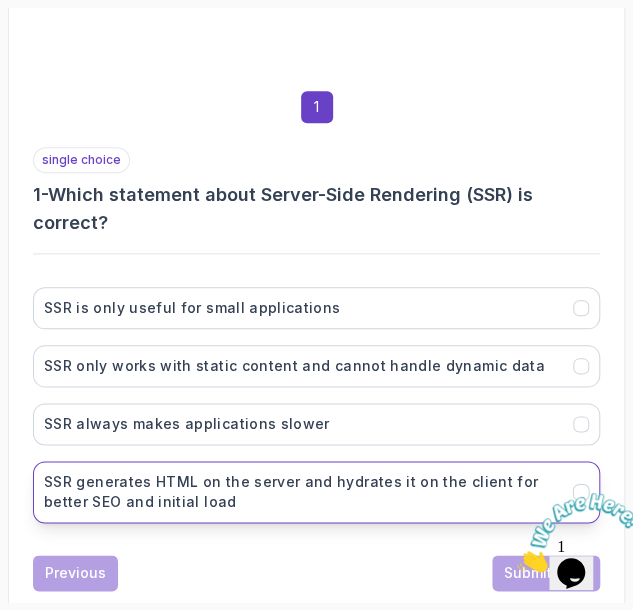 click on "SSR generates HTML on the server and hydrates it on the client for better SEO and initial load" at bounding box center [316, 492] 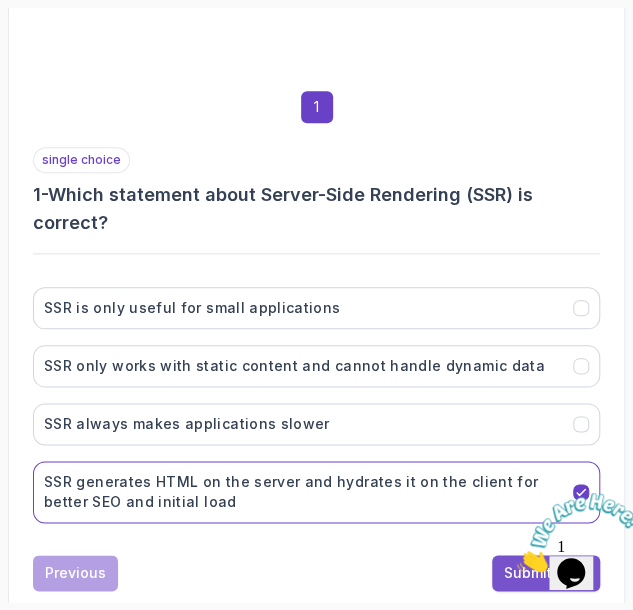 click on "Submit Quiz" at bounding box center [546, 573] 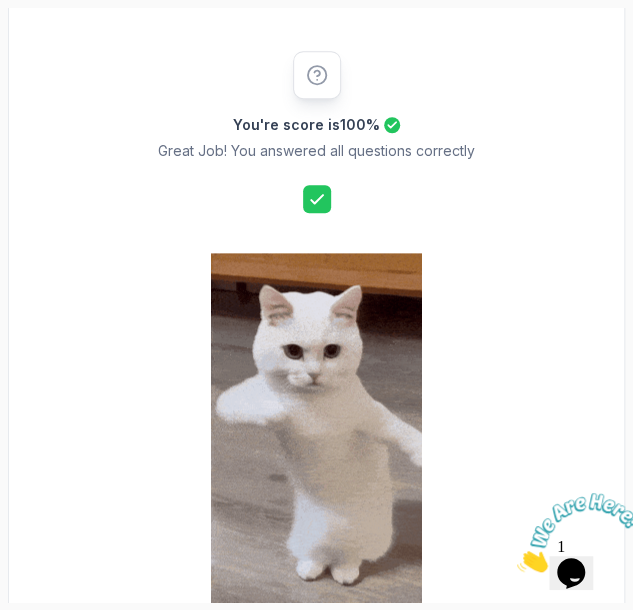 scroll, scrollTop: 495, scrollLeft: 0, axis: vertical 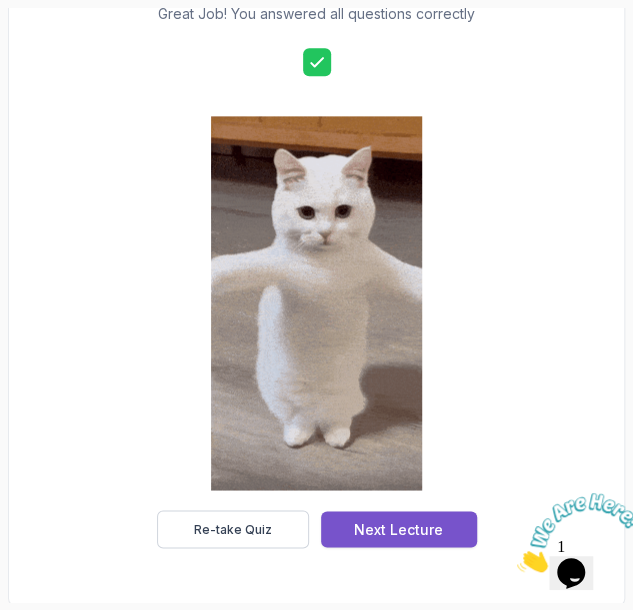 click on "Next Lecture" at bounding box center (398, 529) 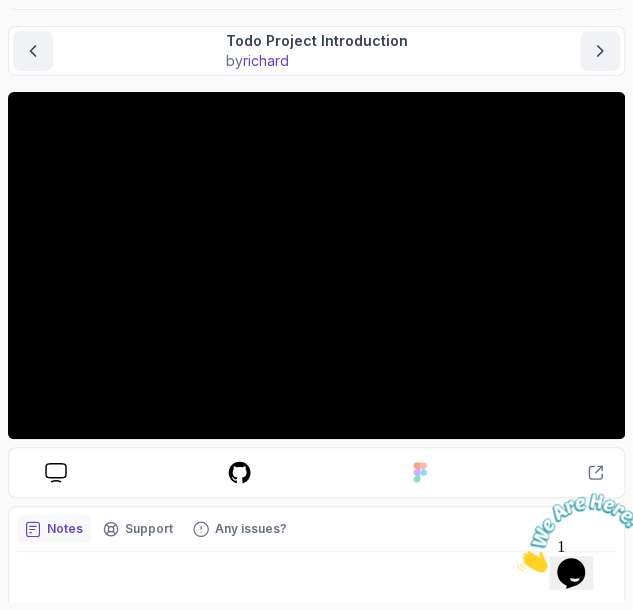 scroll, scrollTop: 159, scrollLeft: 0, axis: vertical 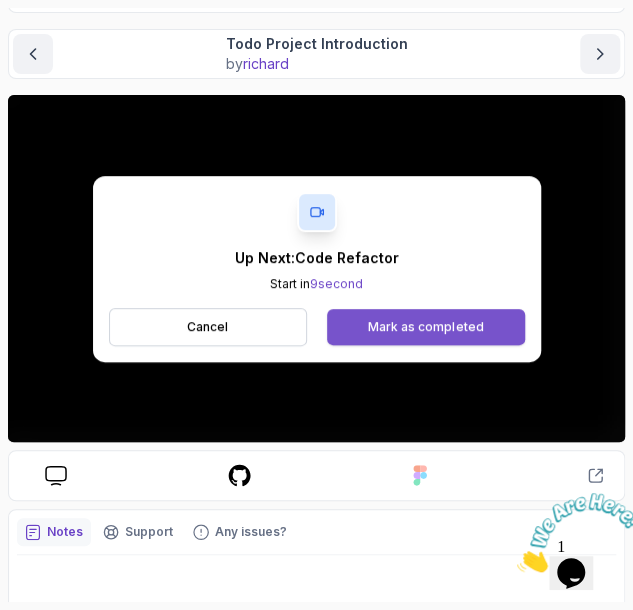 click on "Mark as completed" at bounding box center [425, 327] 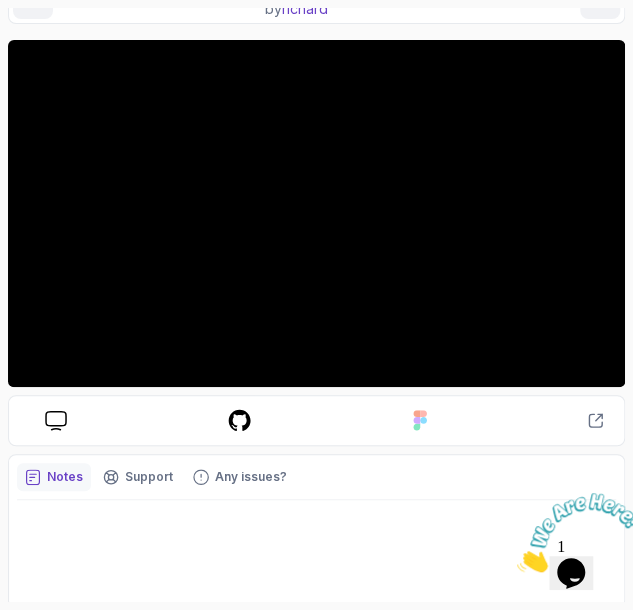 scroll, scrollTop: 196, scrollLeft: 0, axis: vertical 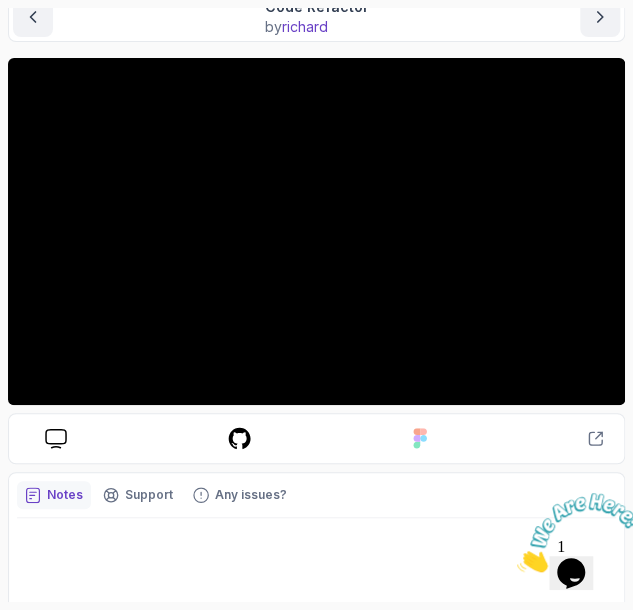 click at bounding box center (517, 566) 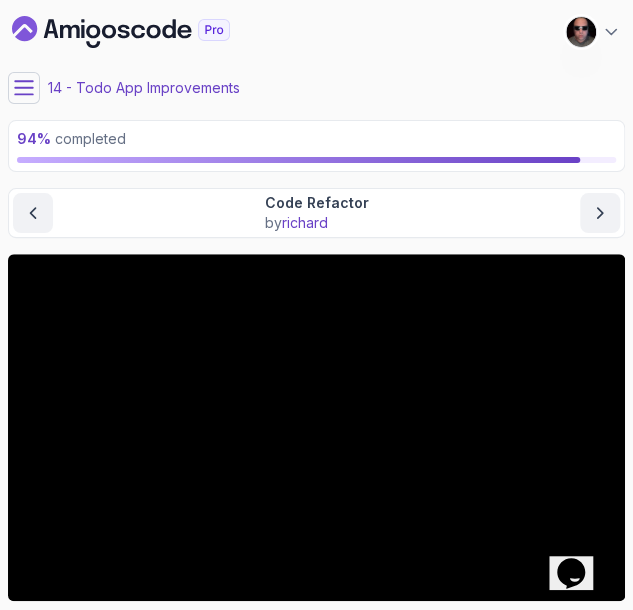 scroll, scrollTop: 18, scrollLeft: 0, axis: vertical 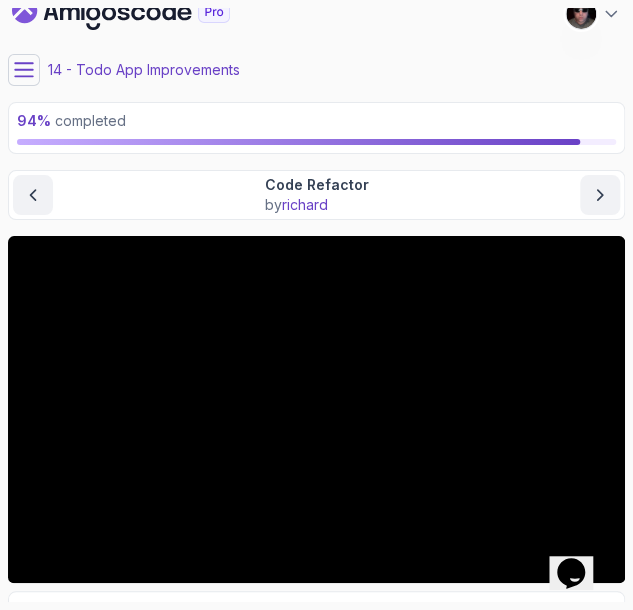 click on "Slides Repo Designs Design not available Share Notes Support Any issues? Slides Repo Designs Design not available Share" at bounding box center (316, 490) 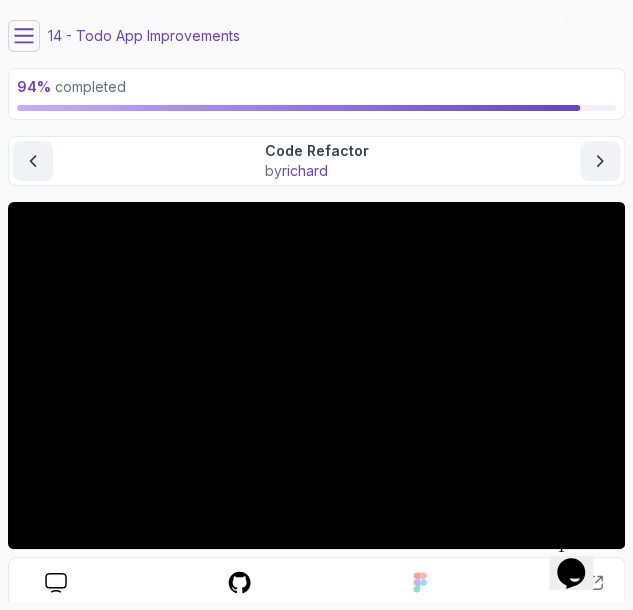 scroll, scrollTop: 88, scrollLeft: 0, axis: vertical 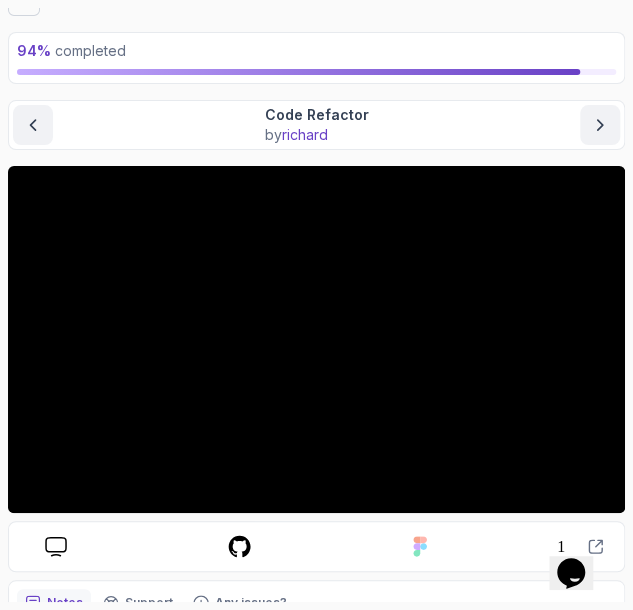 click on "Slides Repo Designs Design not available Share" at bounding box center [316, 546] 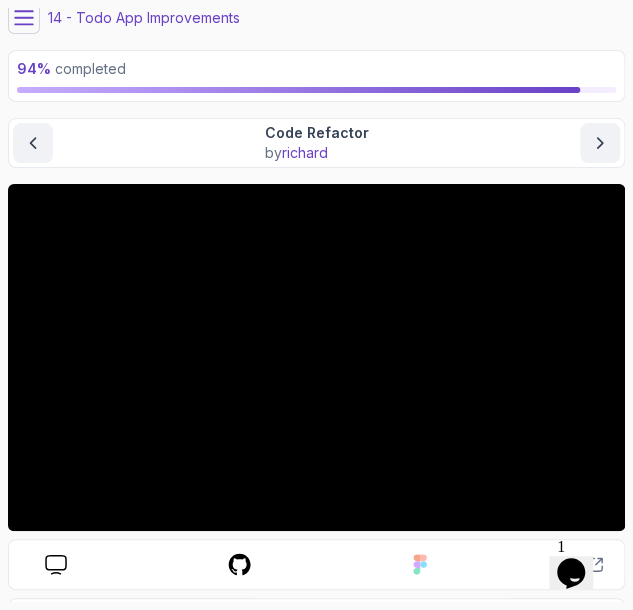 scroll, scrollTop: 0, scrollLeft: 0, axis: both 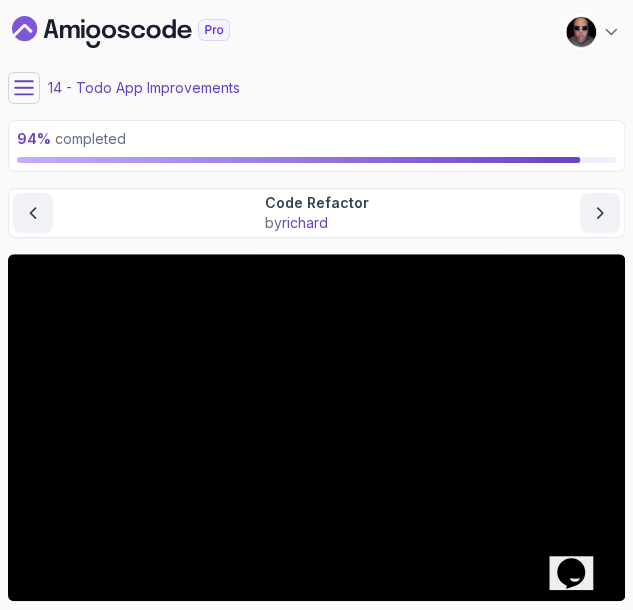 click 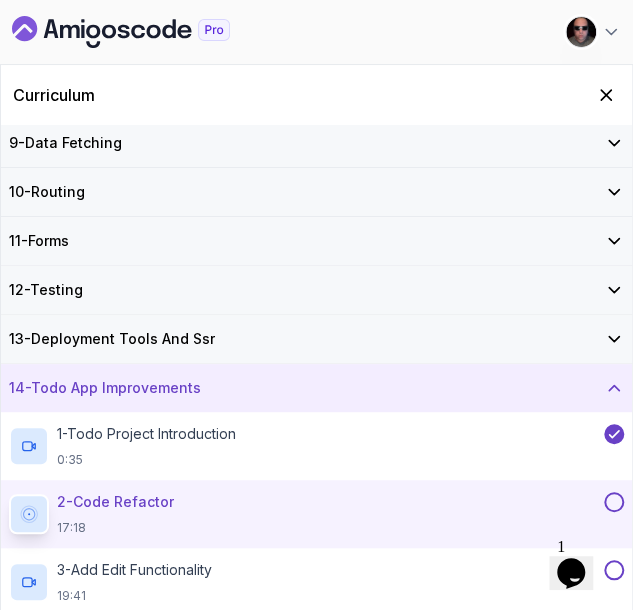 scroll, scrollTop: 589, scrollLeft: 0, axis: vertical 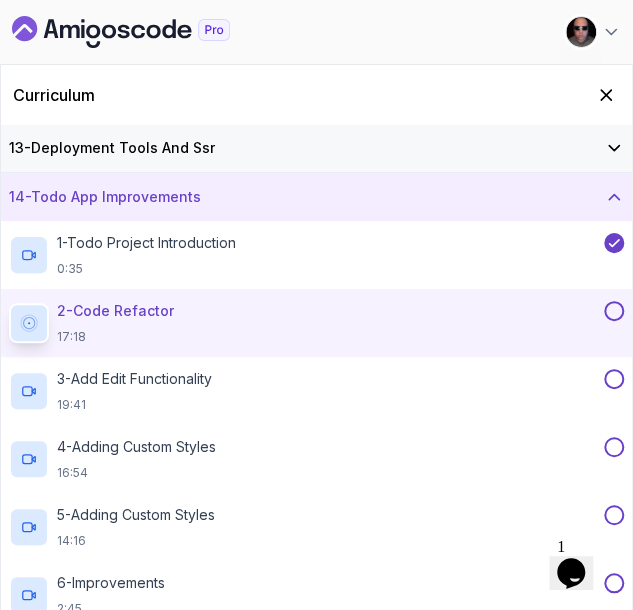 click on "14  -  Todo App Improvements" at bounding box center (316, 197) 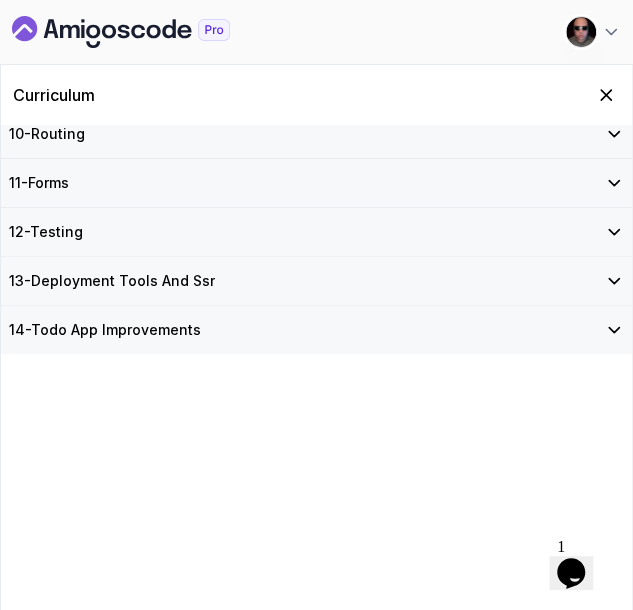 scroll, scrollTop: 181, scrollLeft: 0, axis: vertical 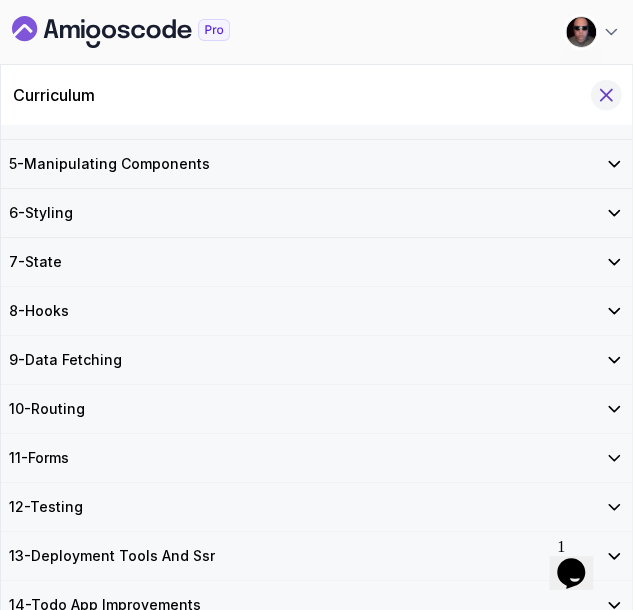 click 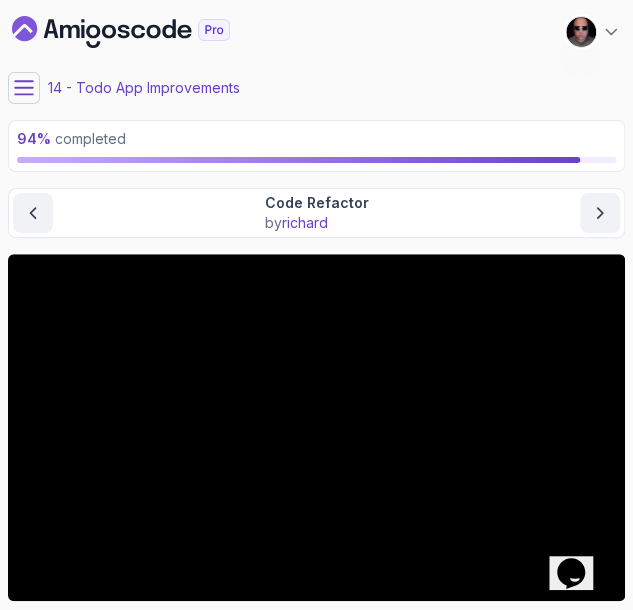 scroll, scrollTop: 26, scrollLeft: 0, axis: vertical 